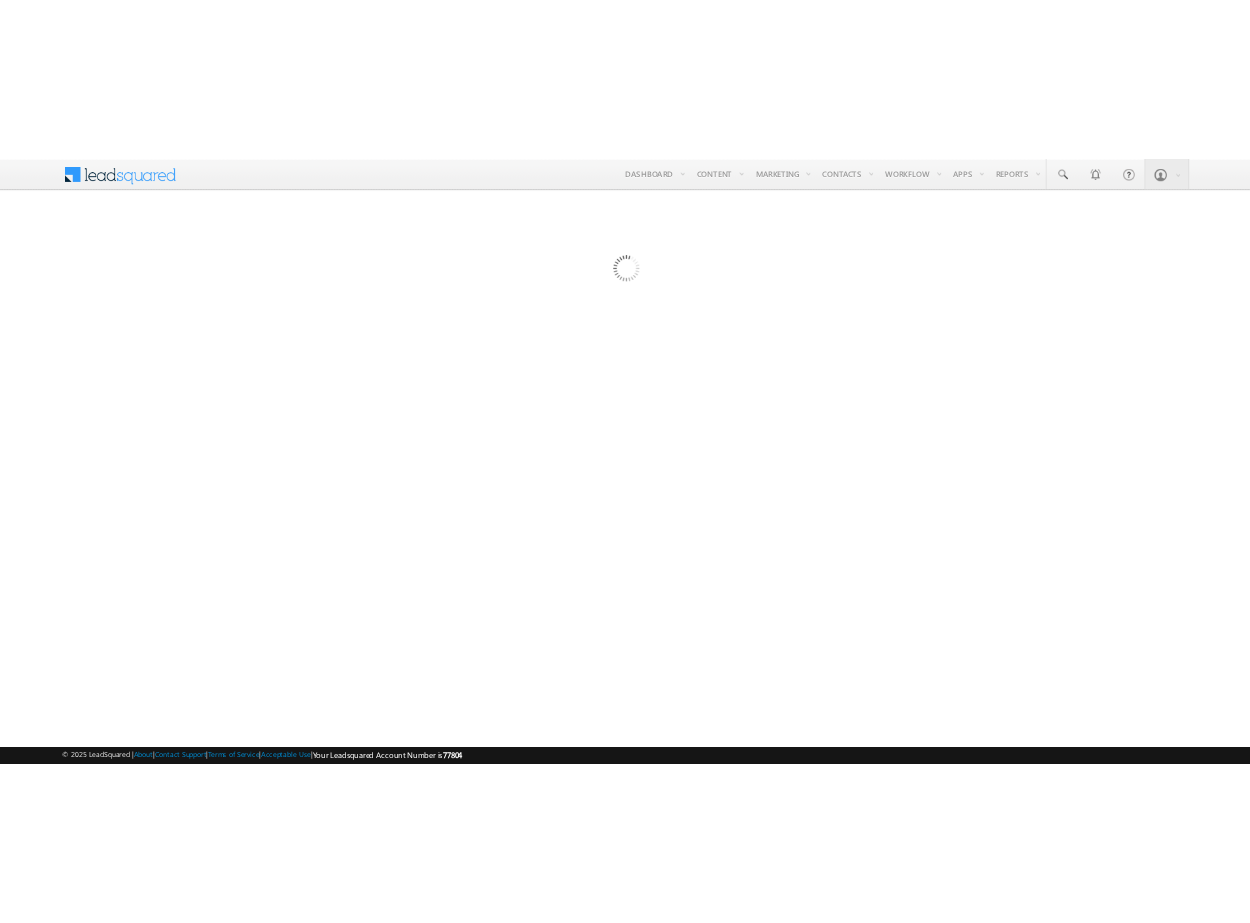 scroll, scrollTop: 0, scrollLeft: 0, axis: both 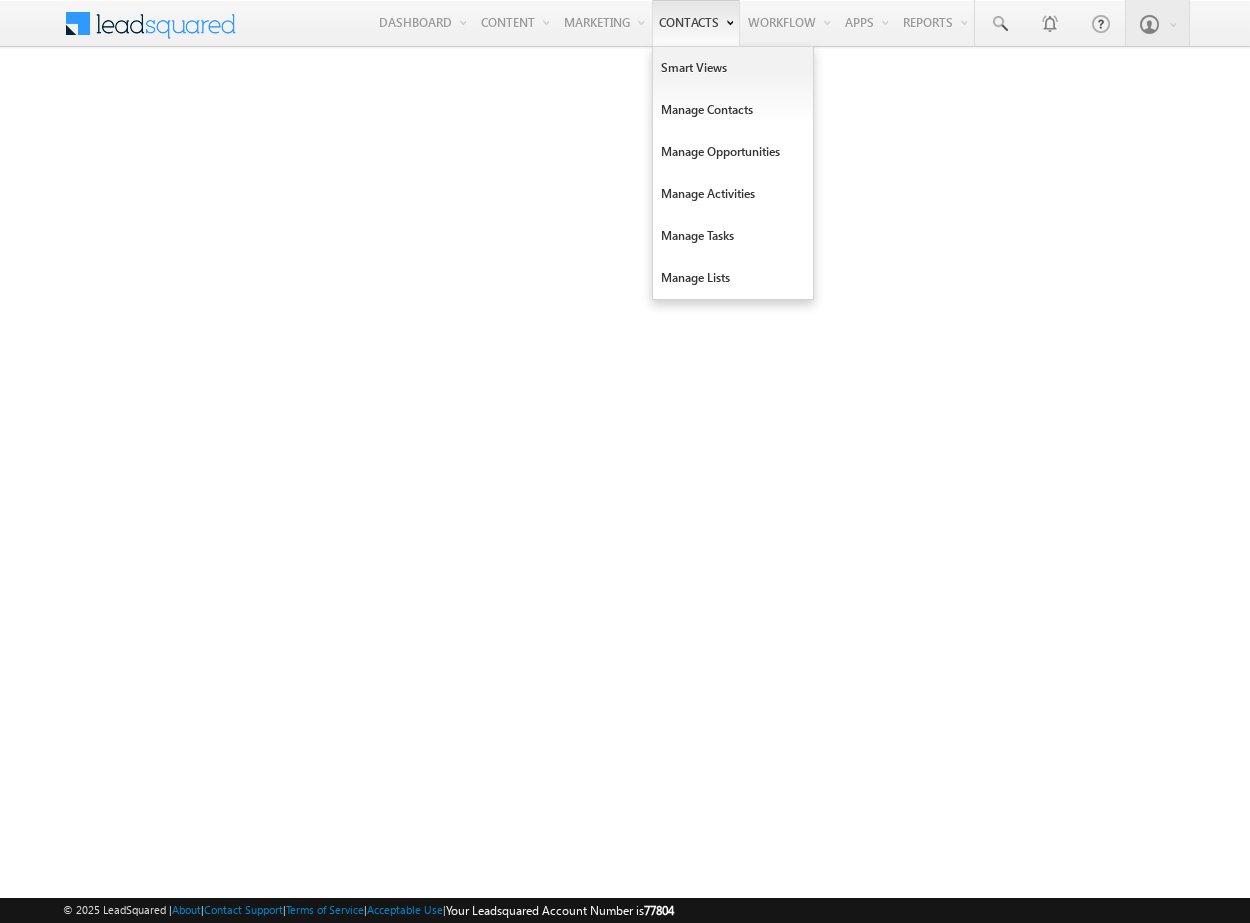 click on "Contacts" at bounding box center [696, 23] 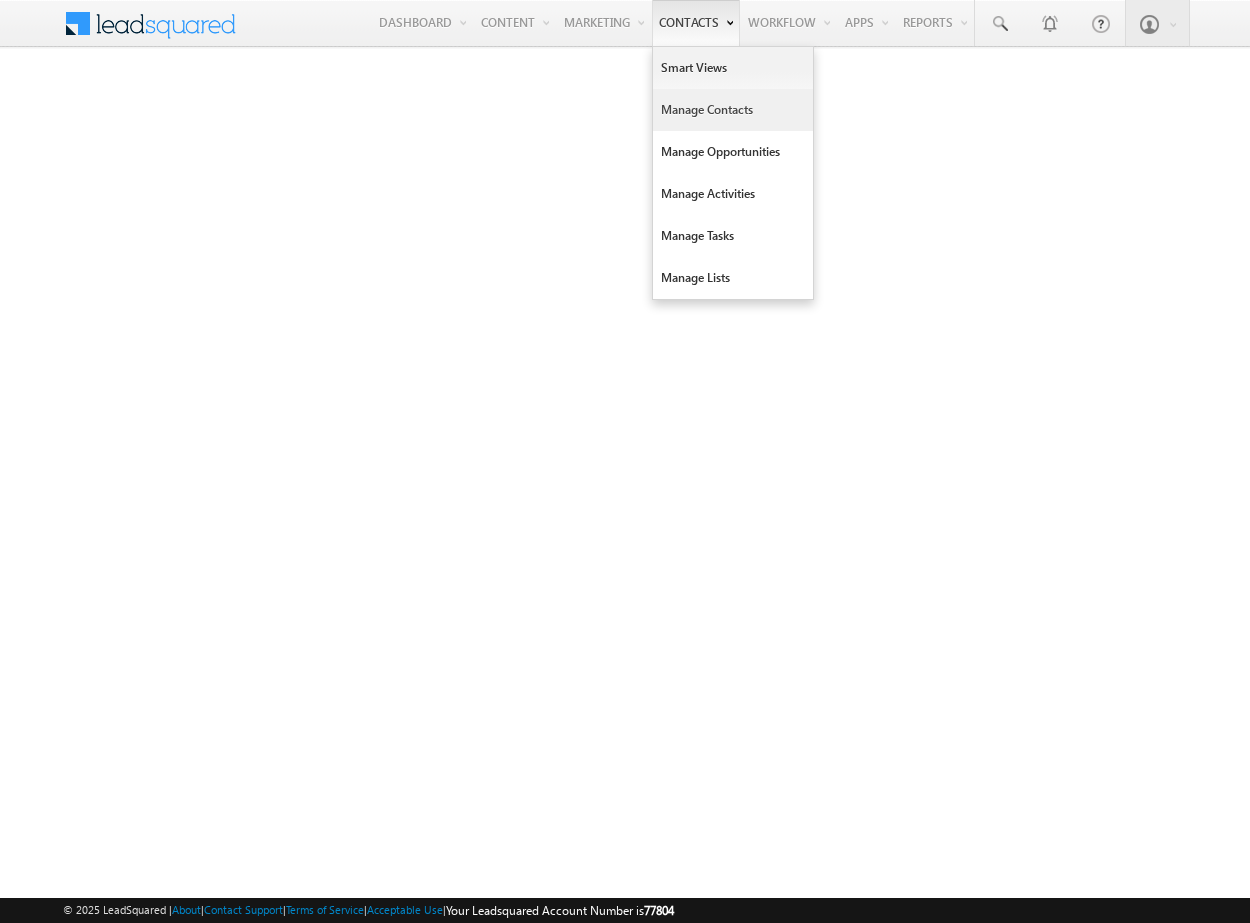 click on "Manage Contacts" at bounding box center (733, 110) 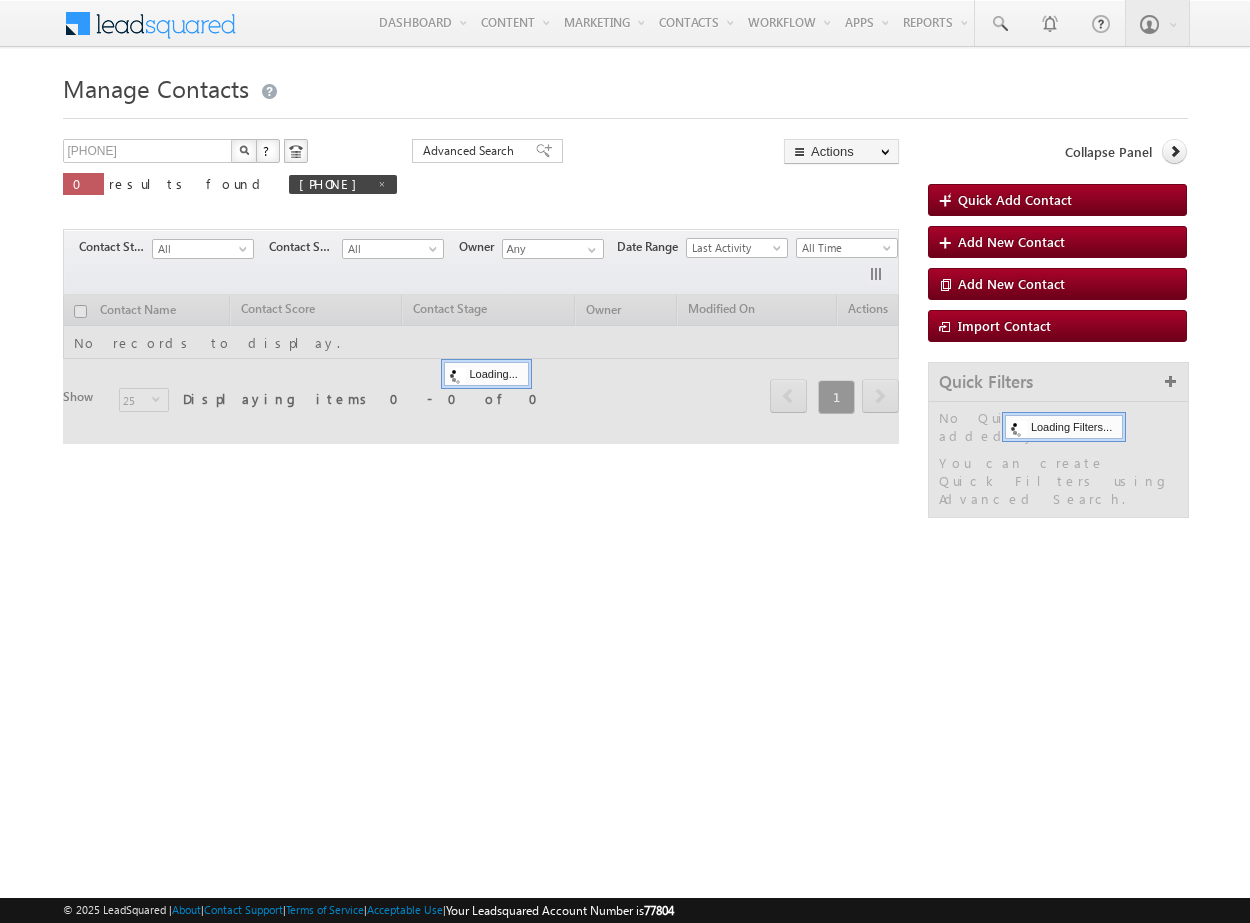 scroll, scrollTop: 0, scrollLeft: 0, axis: both 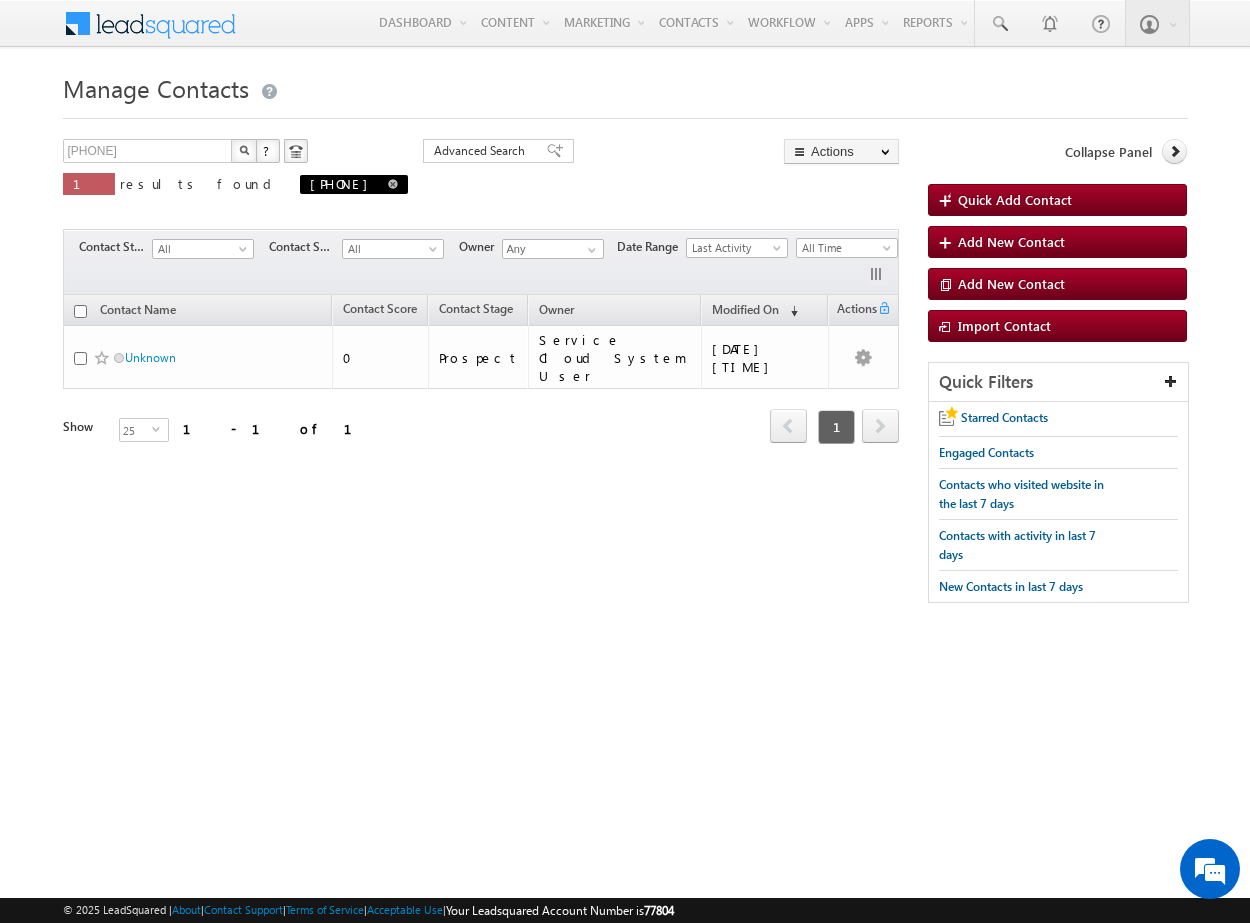 click at bounding box center [393, 184] 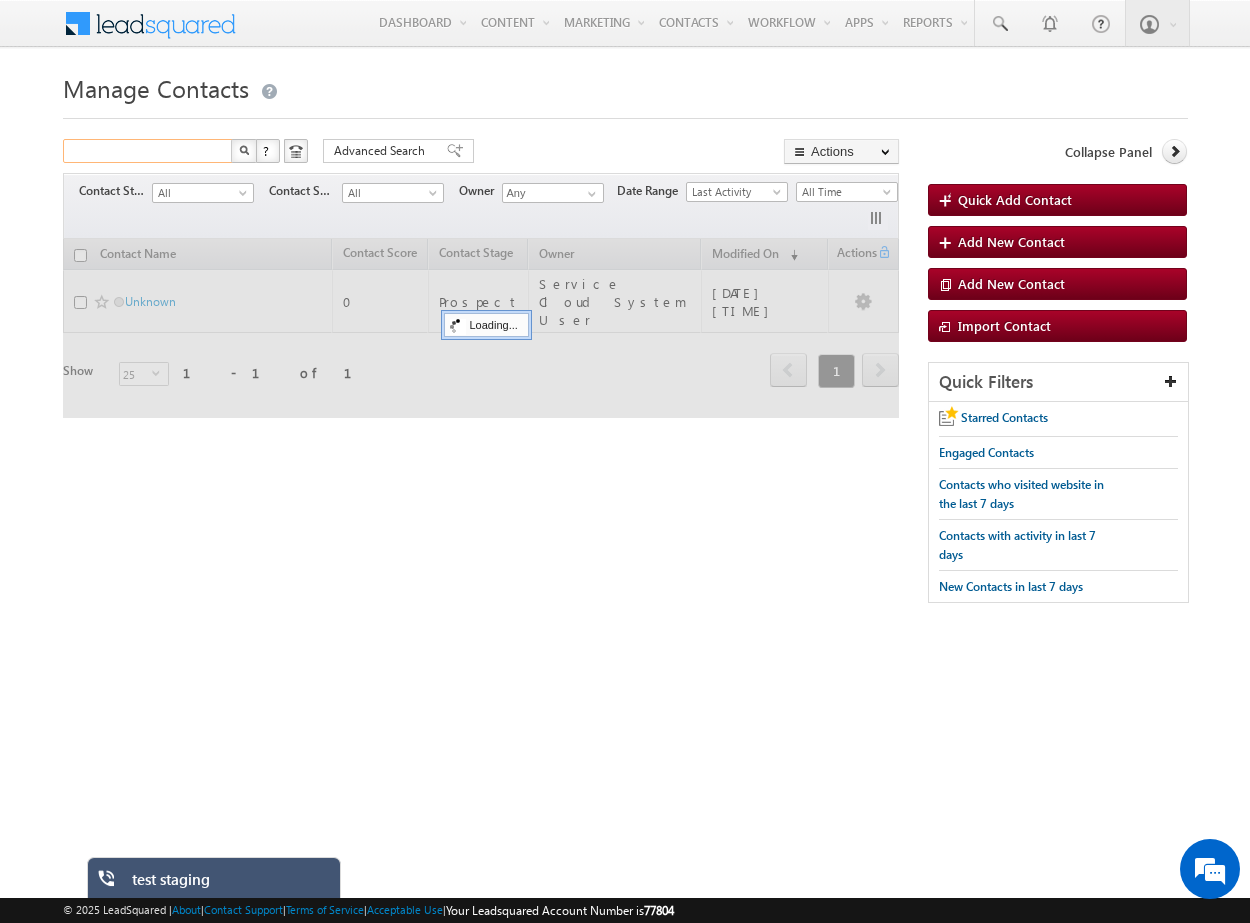 click at bounding box center (148, 151) 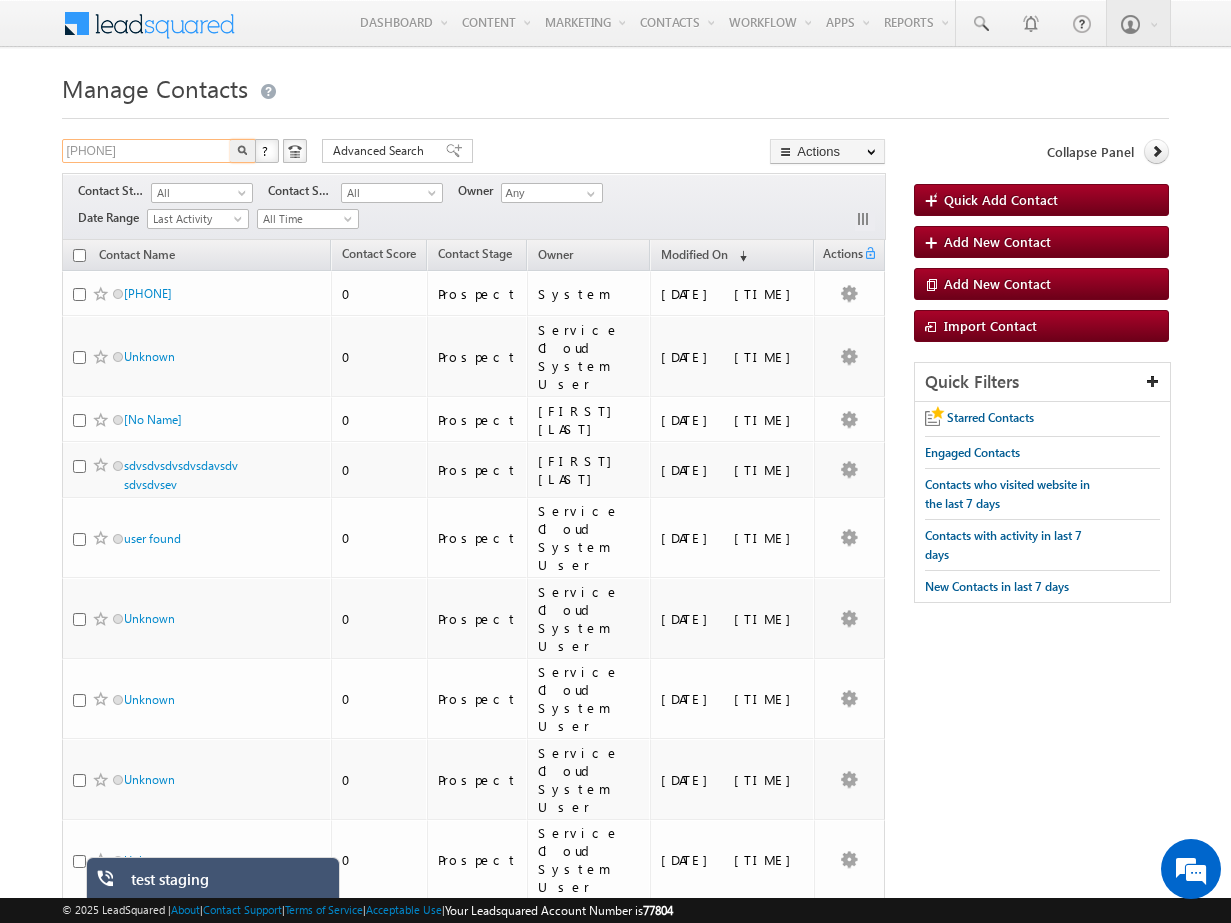 type on "9717556599" 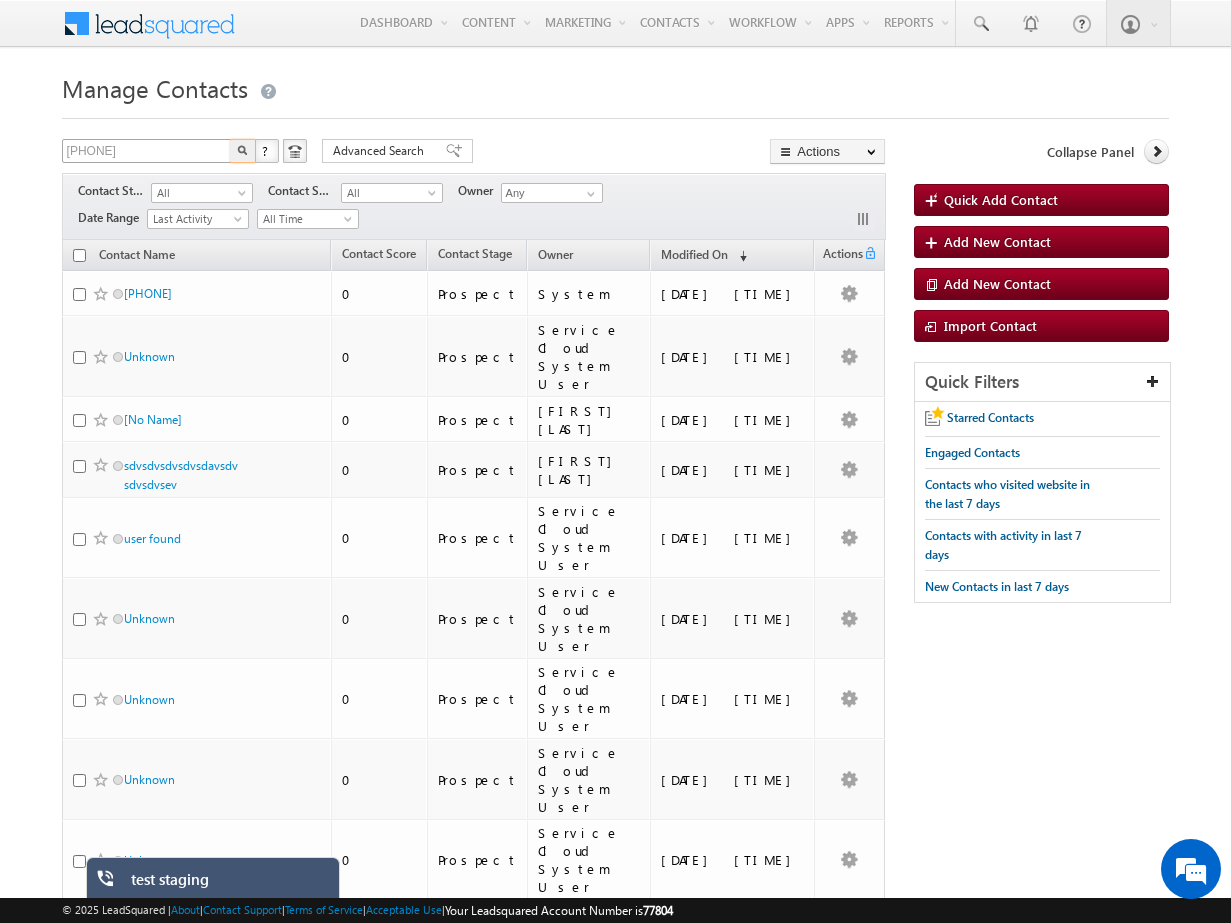 click at bounding box center (243, 151) 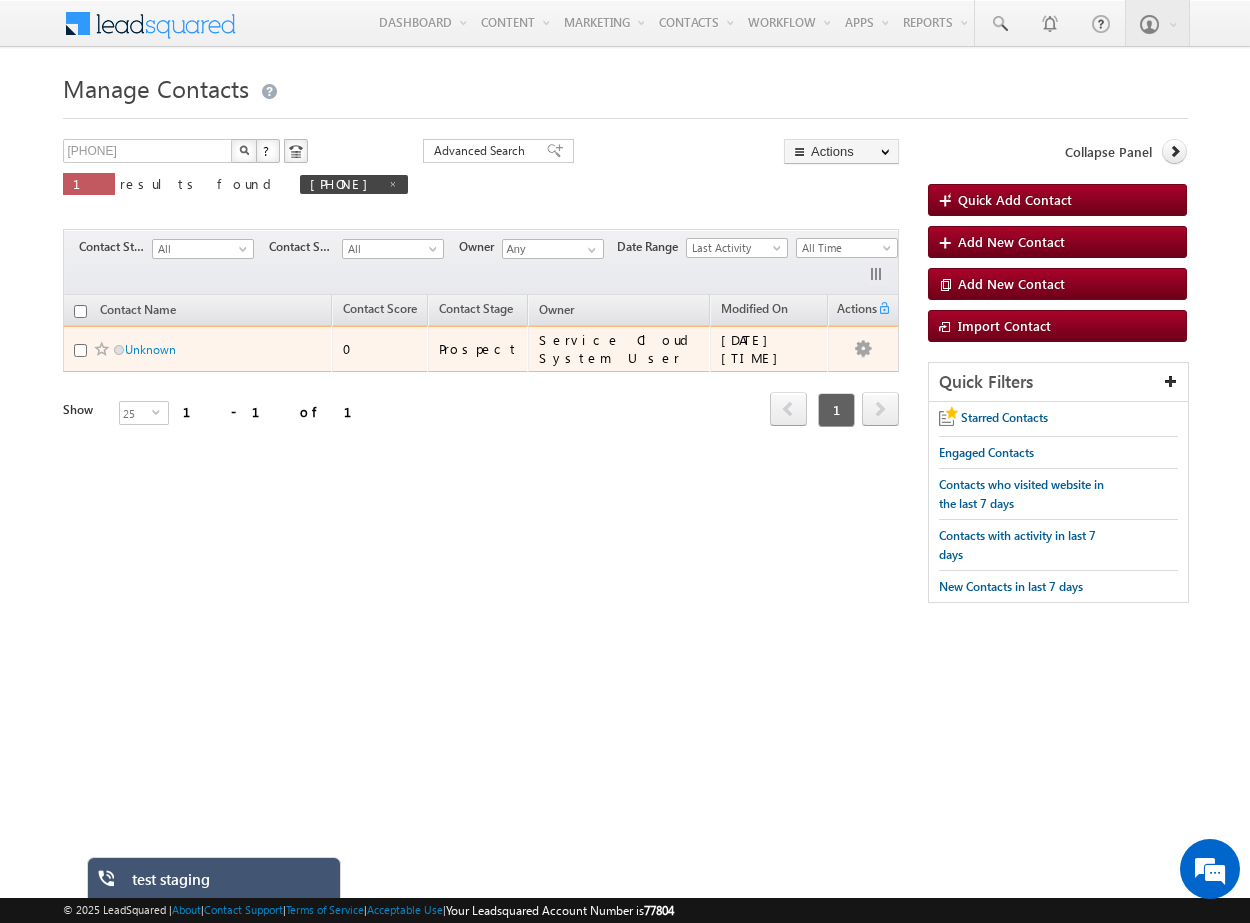 click on "Unknown" at bounding box center (192, 349) 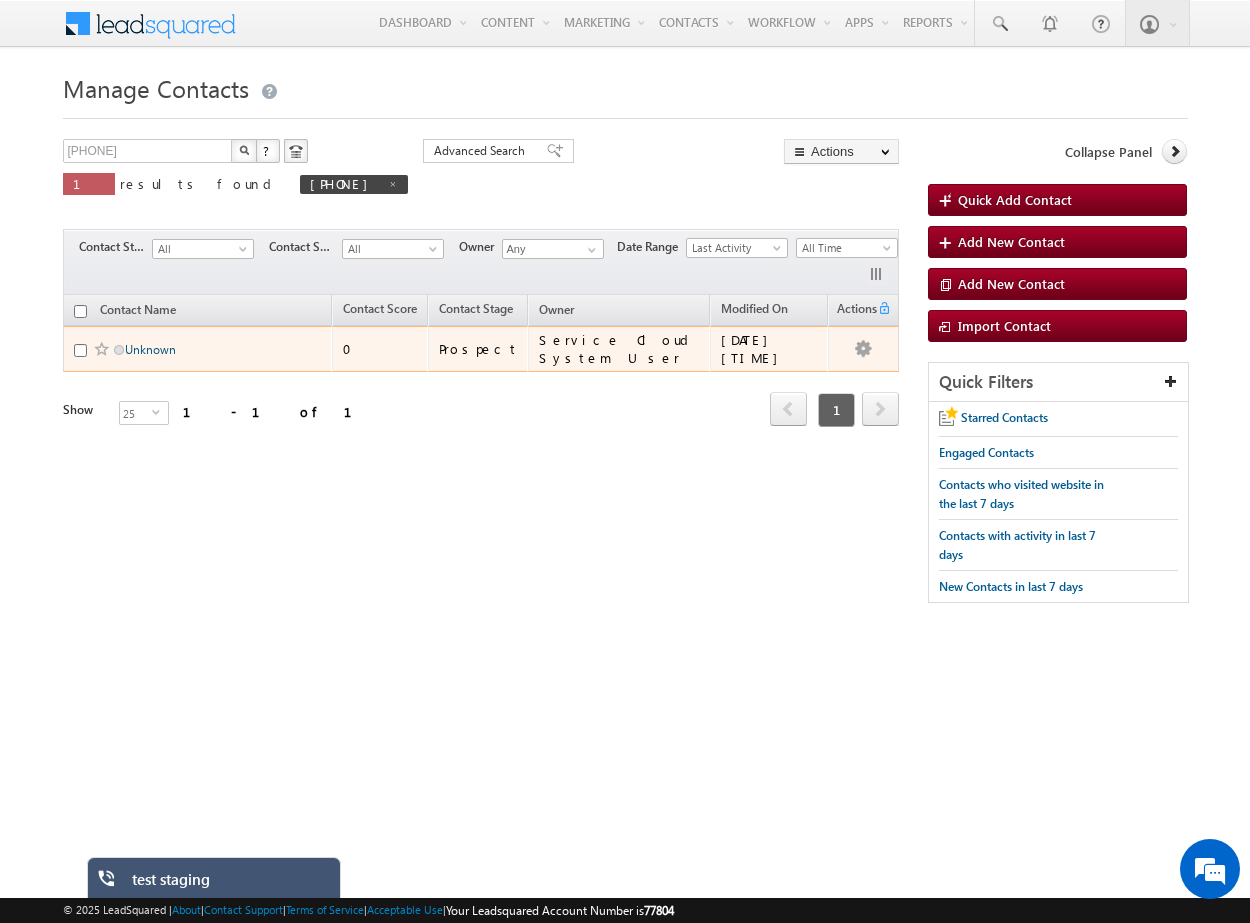 click on "Unknown" at bounding box center (150, 349) 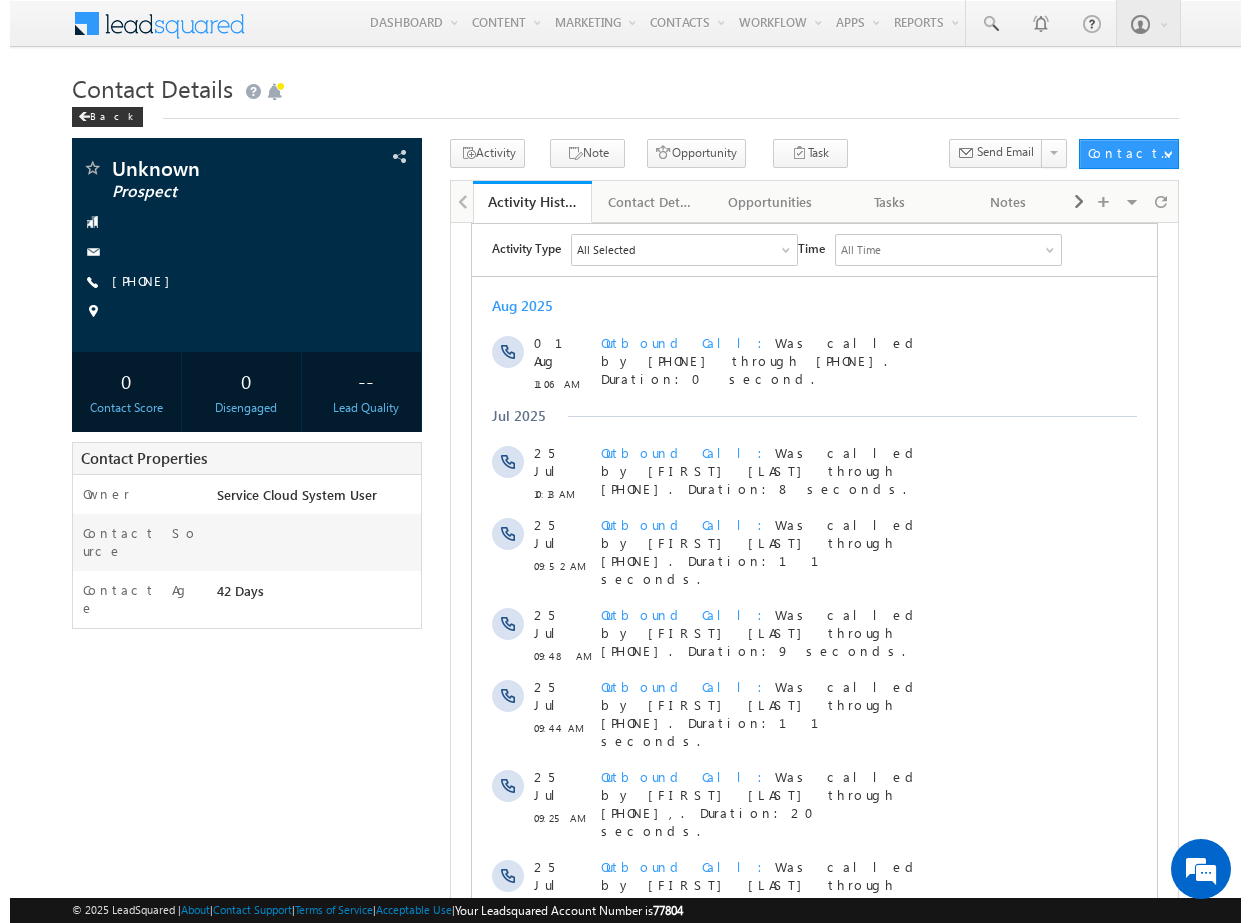 scroll, scrollTop: 0, scrollLeft: 0, axis: both 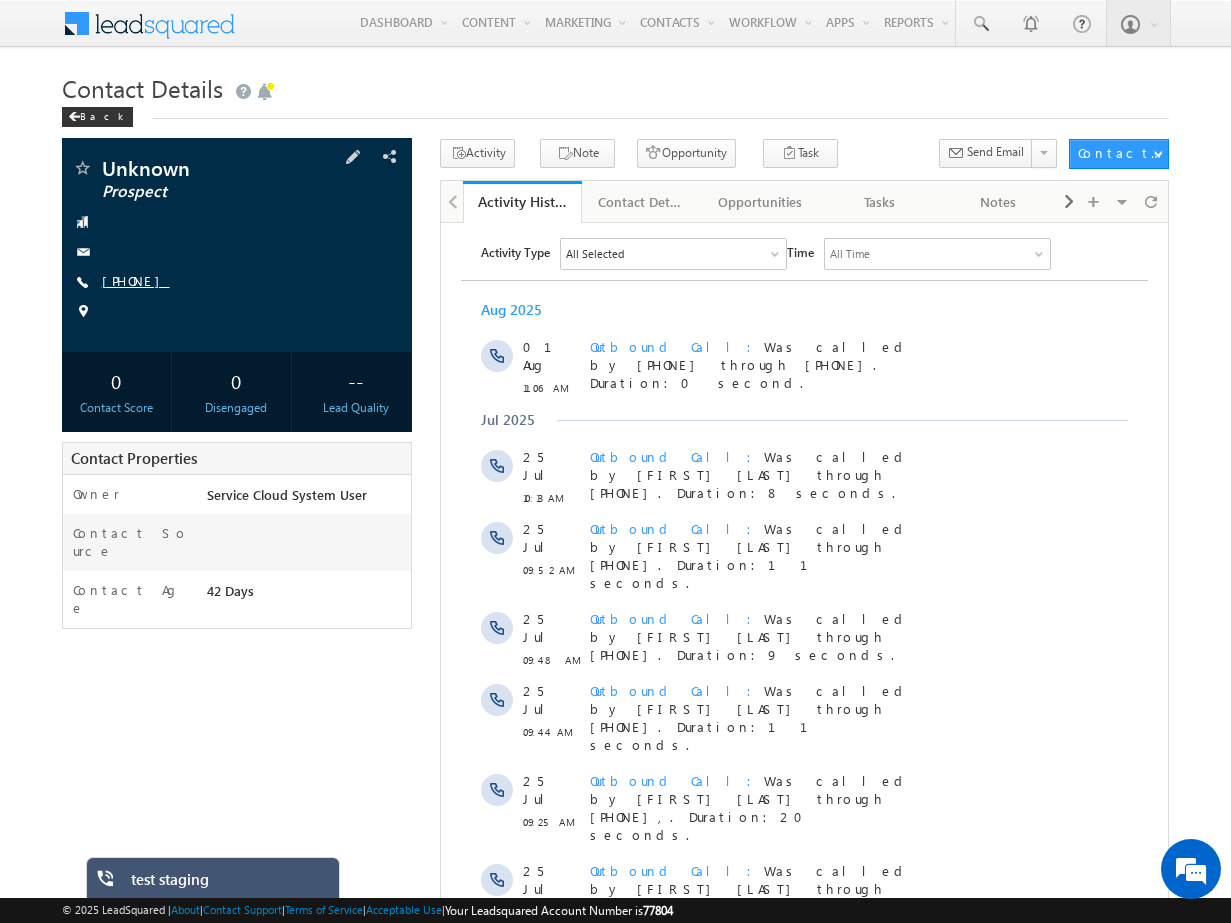 click on "[PHONE]" at bounding box center [136, 280] 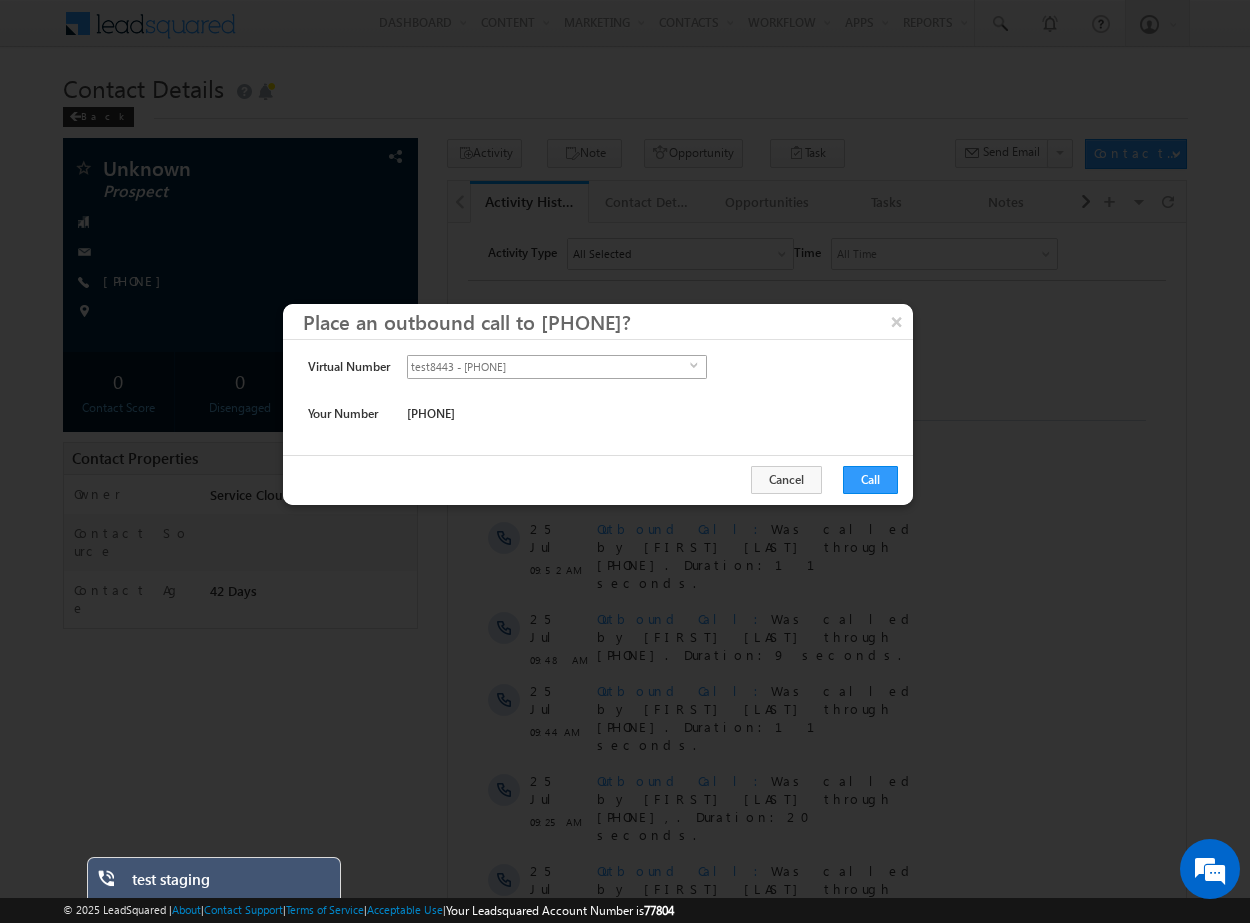 click on "test8443 - [PHONE]" at bounding box center [549, 367] 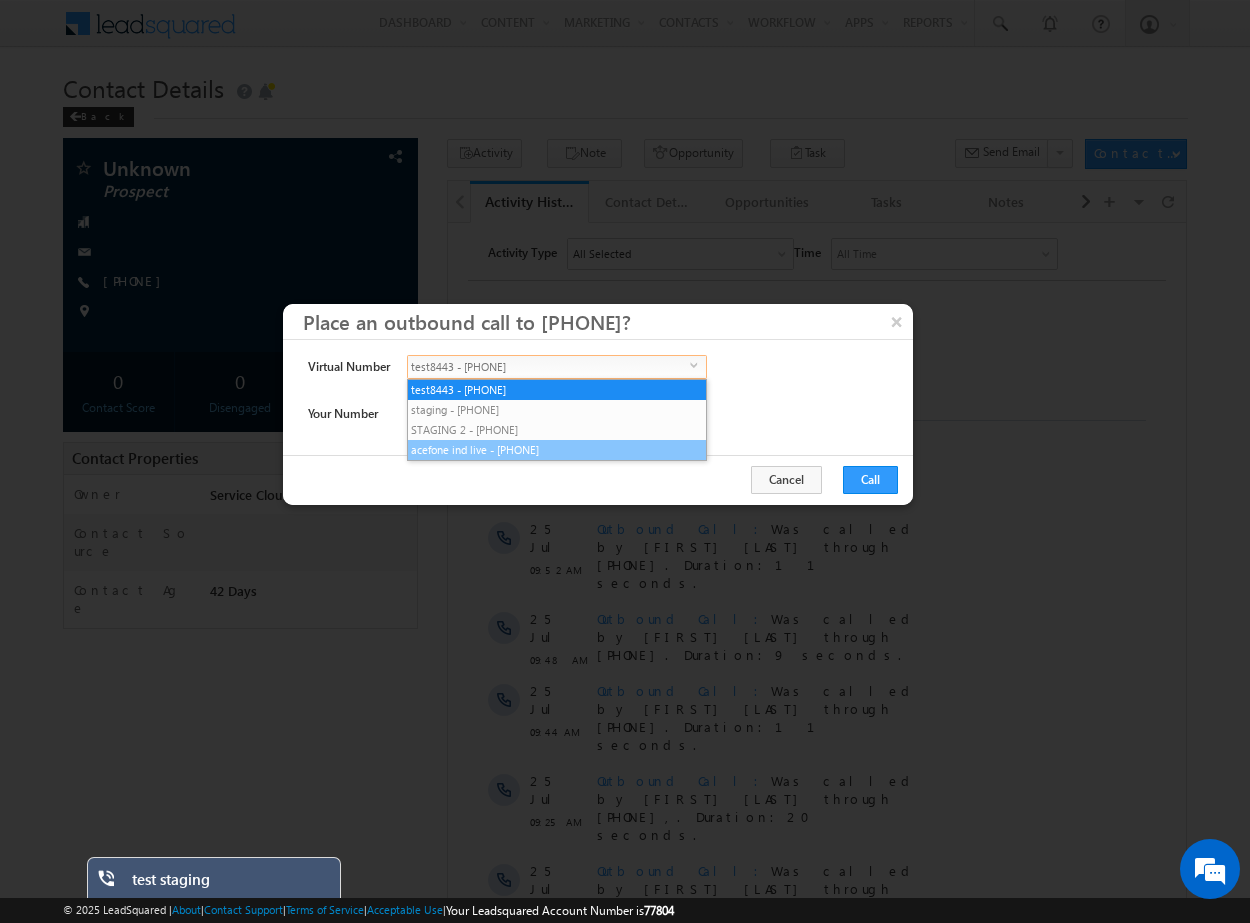click on "acefone ind live - +91-8065203000" at bounding box center [557, 450] 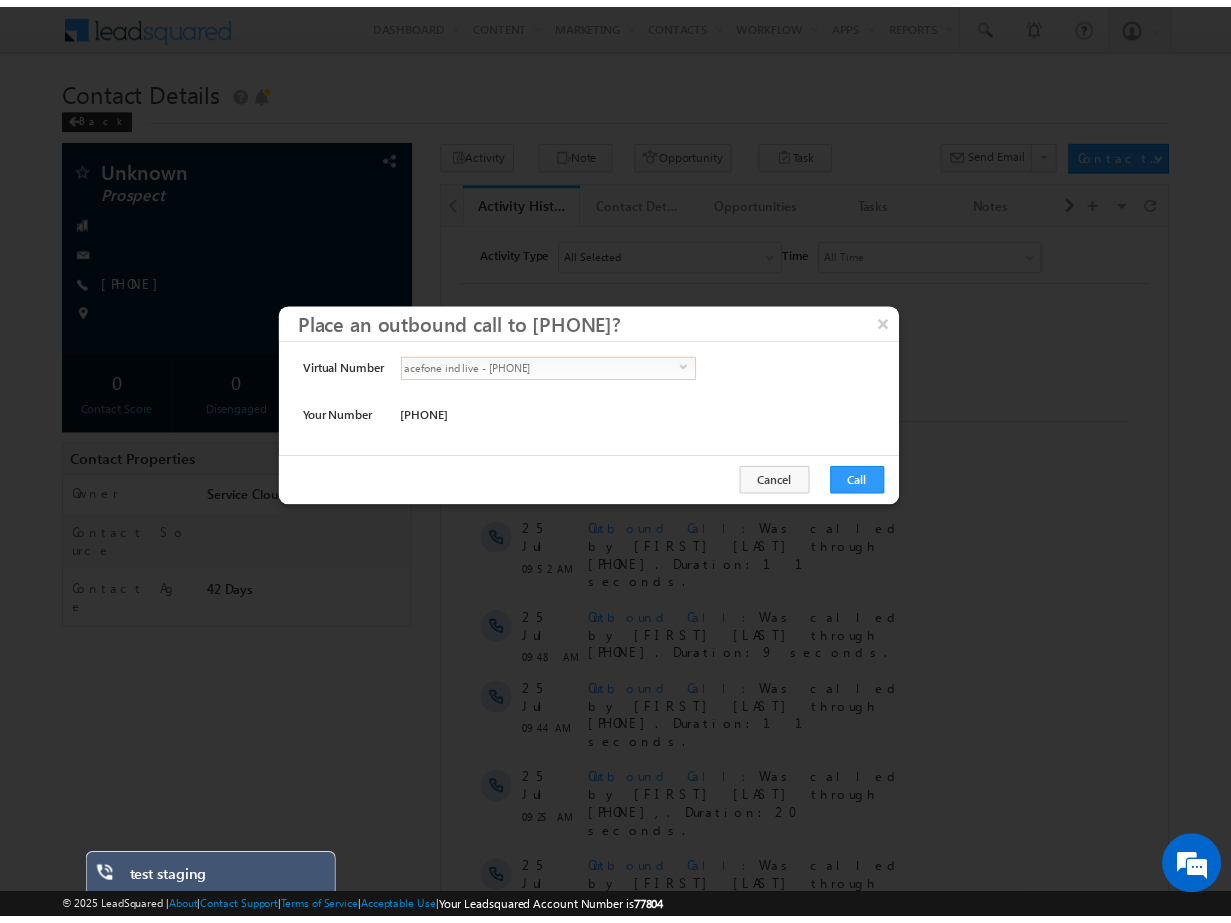 scroll, scrollTop: 0, scrollLeft: 0, axis: both 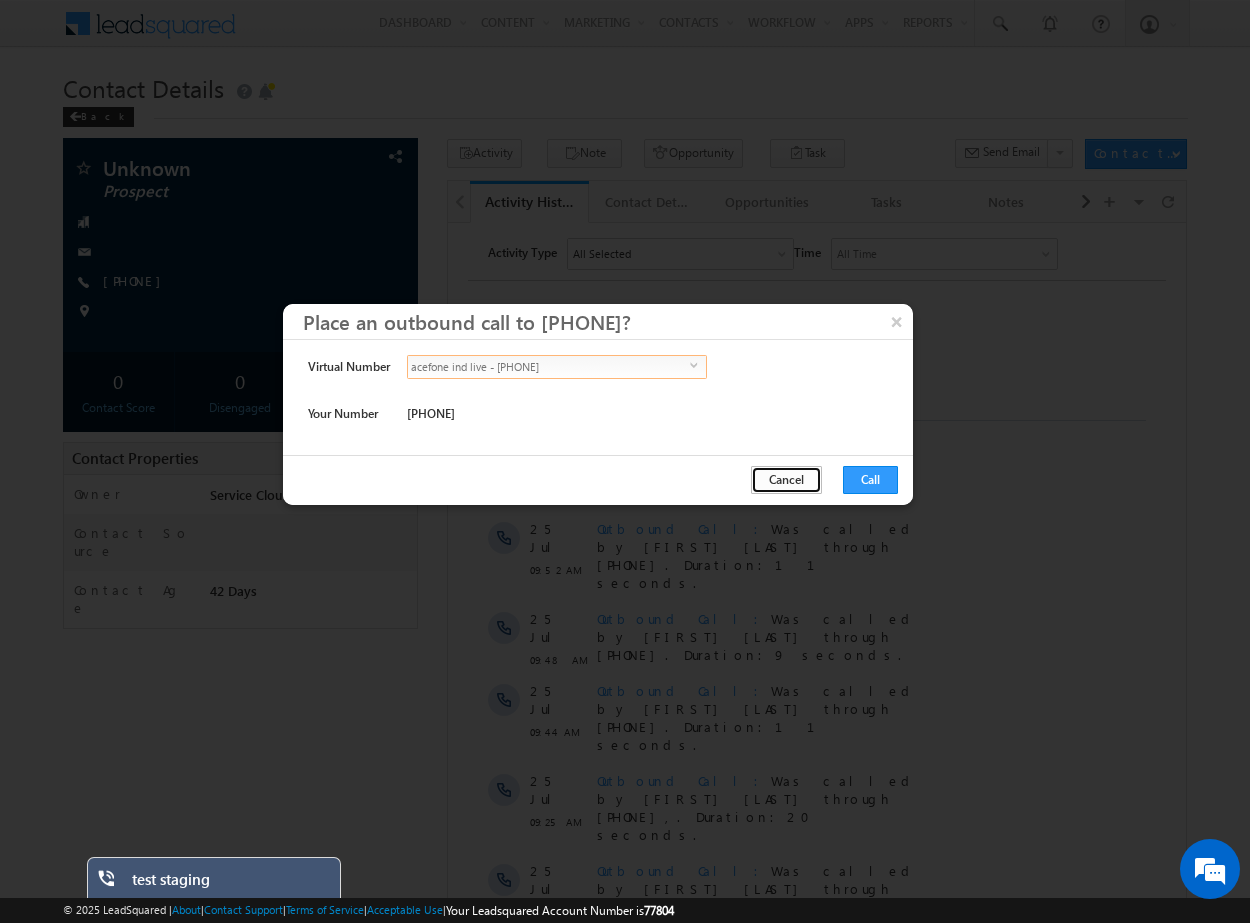 click on "Cancel" at bounding box center (786, 480) 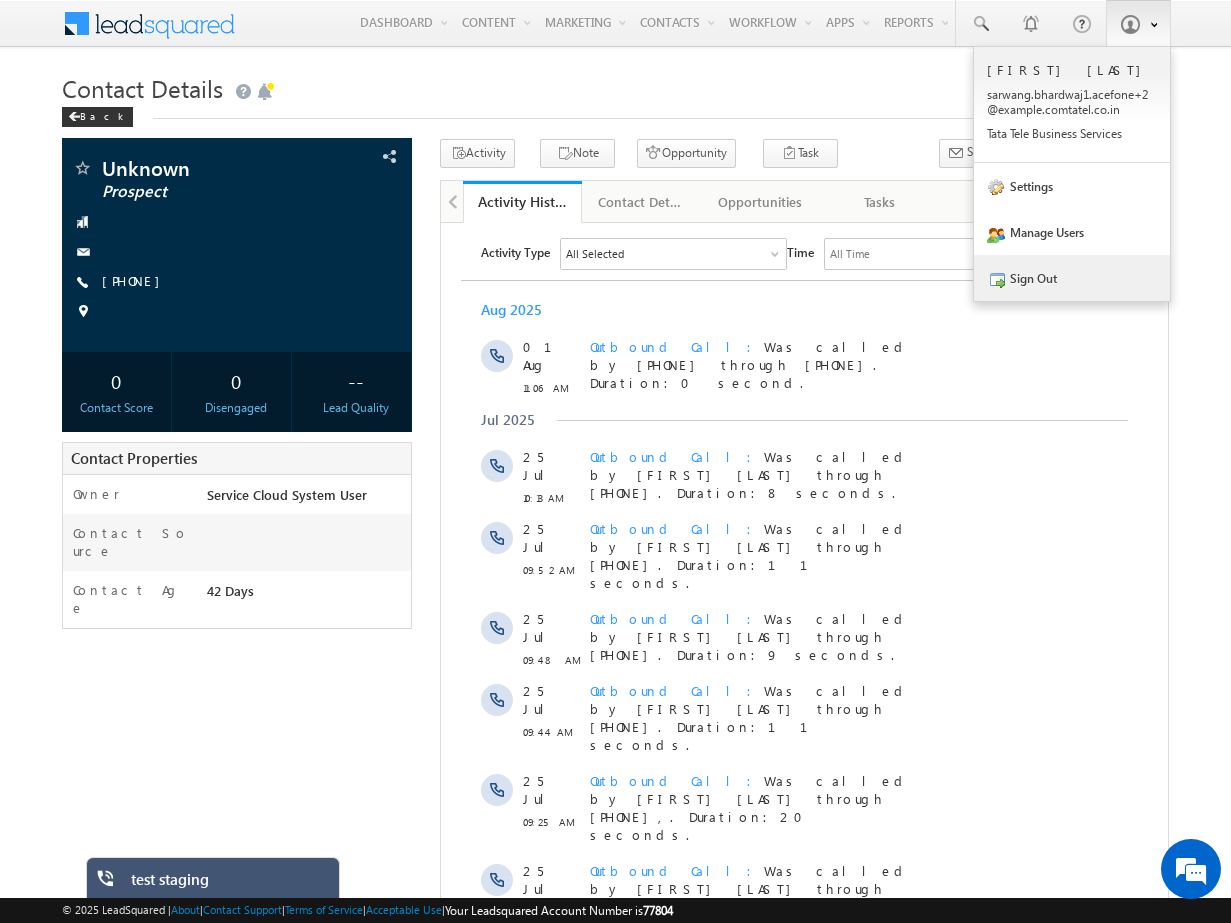 click on "Sign Out" at bounding box center [1072, 278] 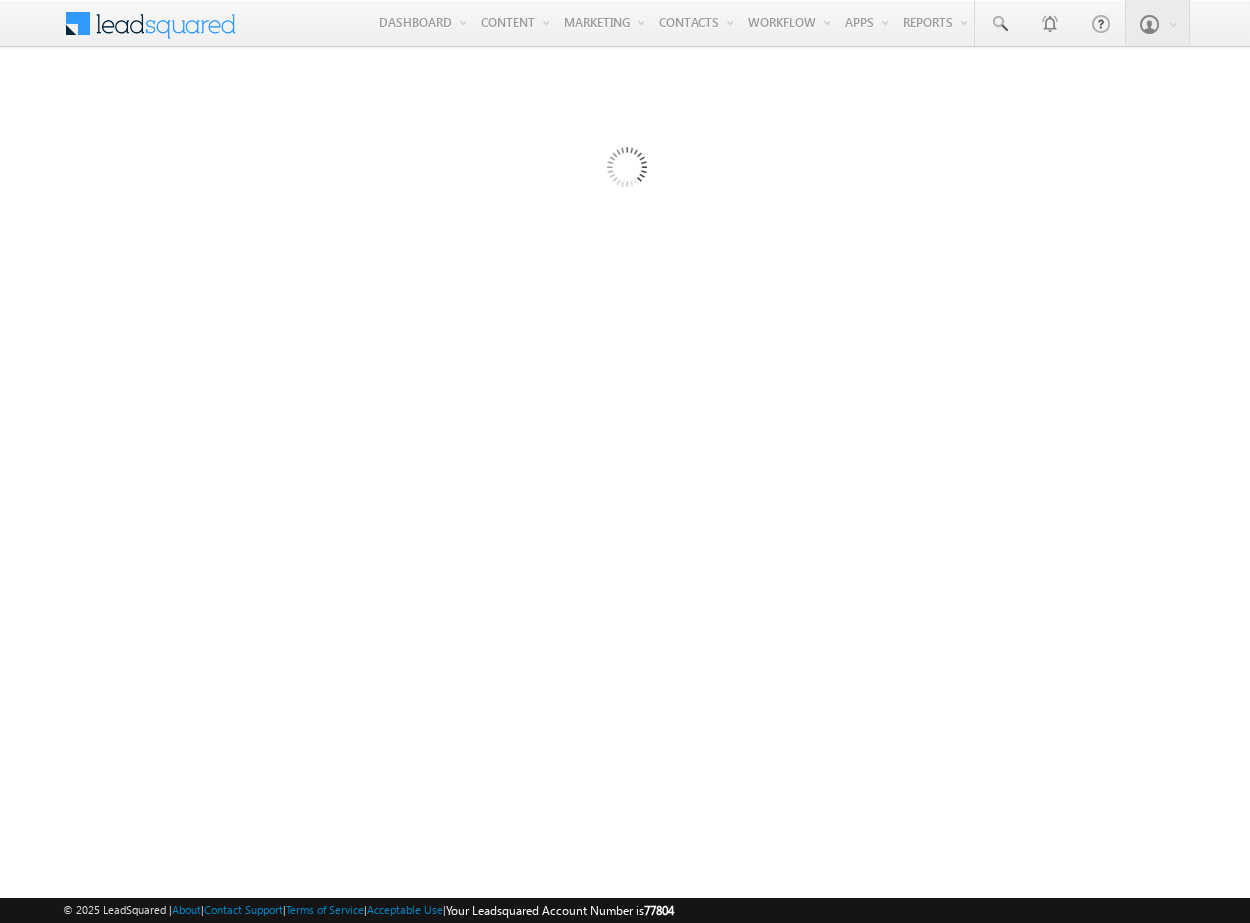 scroll, scrollTop: 0, scrollLeft: 0, axis: both 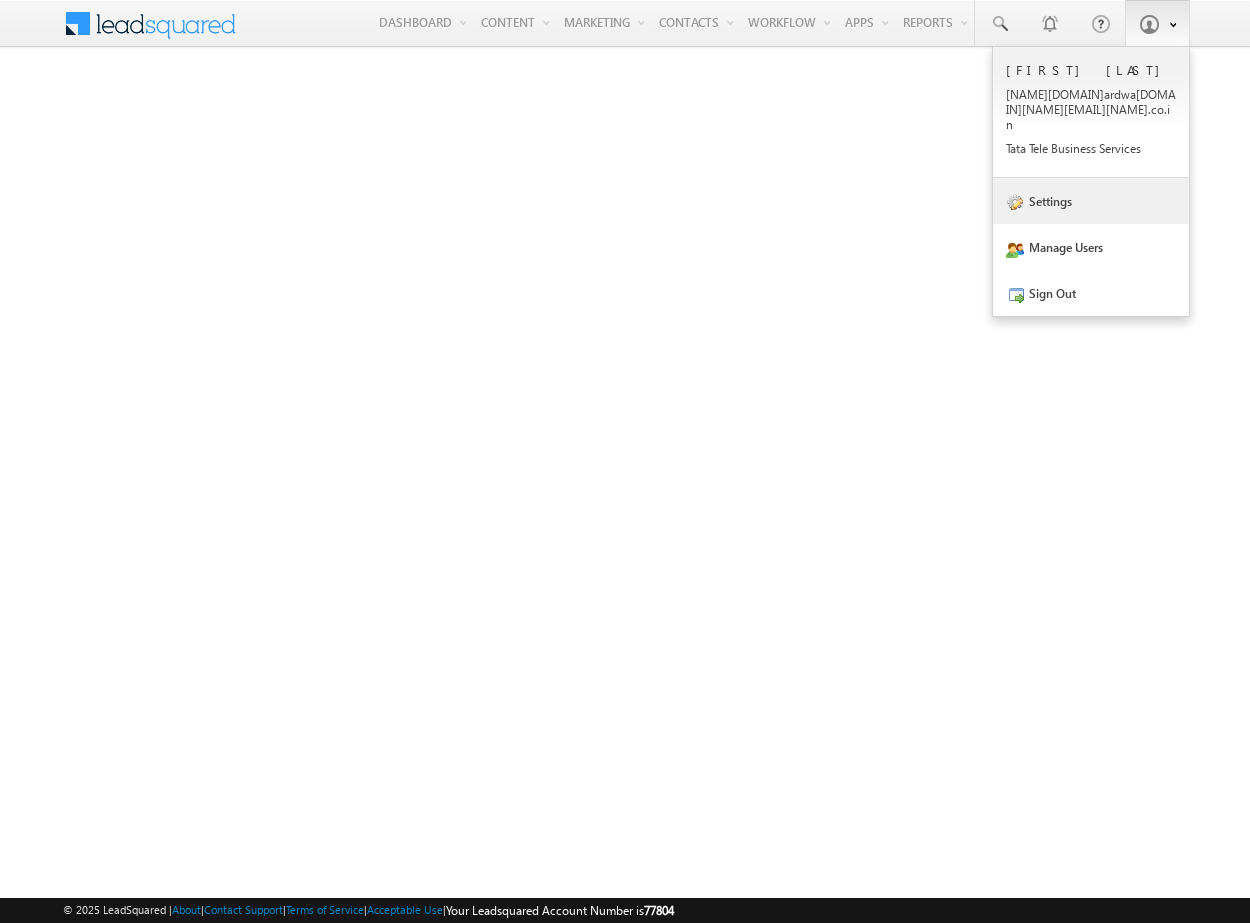 click on "Settings" at bounding box center (1091, 201) 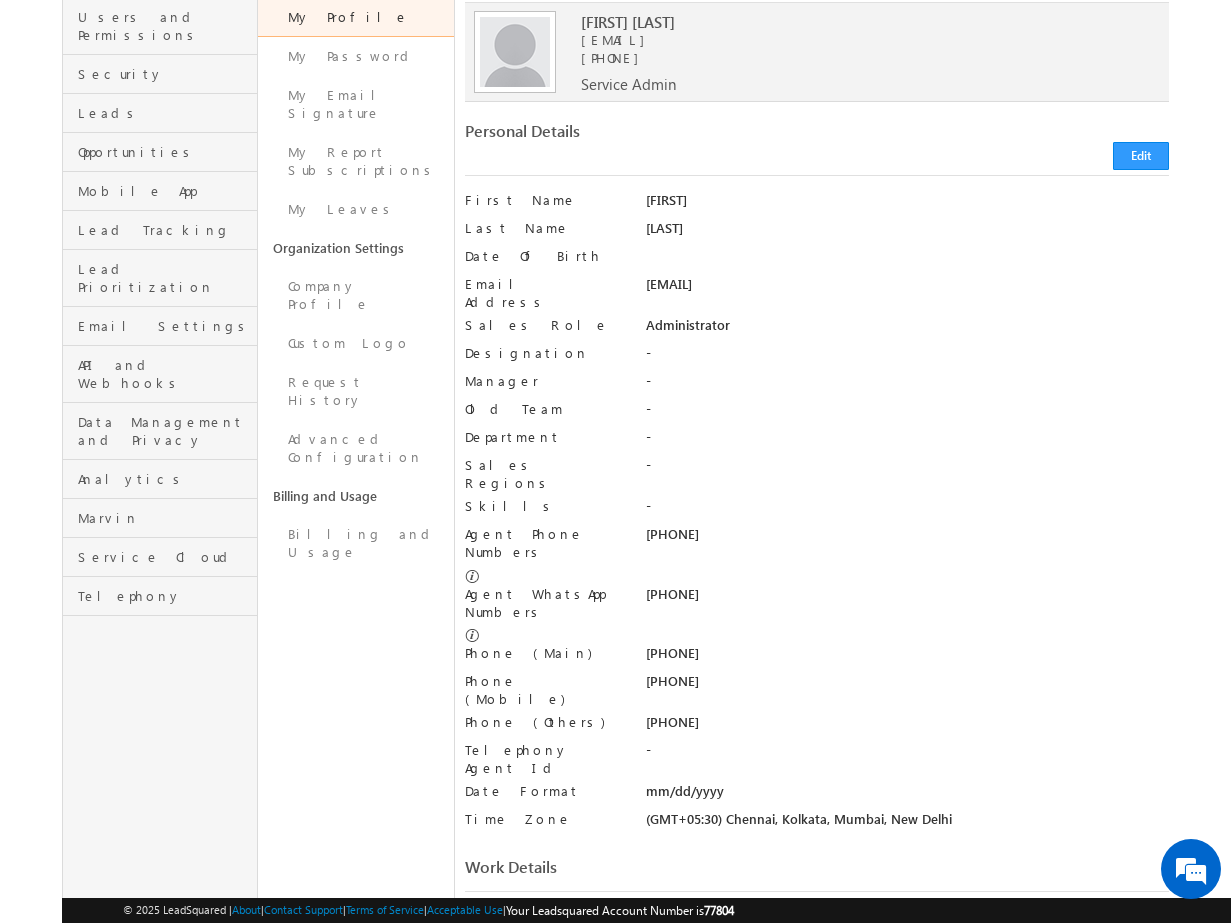 scroll, scrollTop: 0, scrollLeft: 0, axis: both 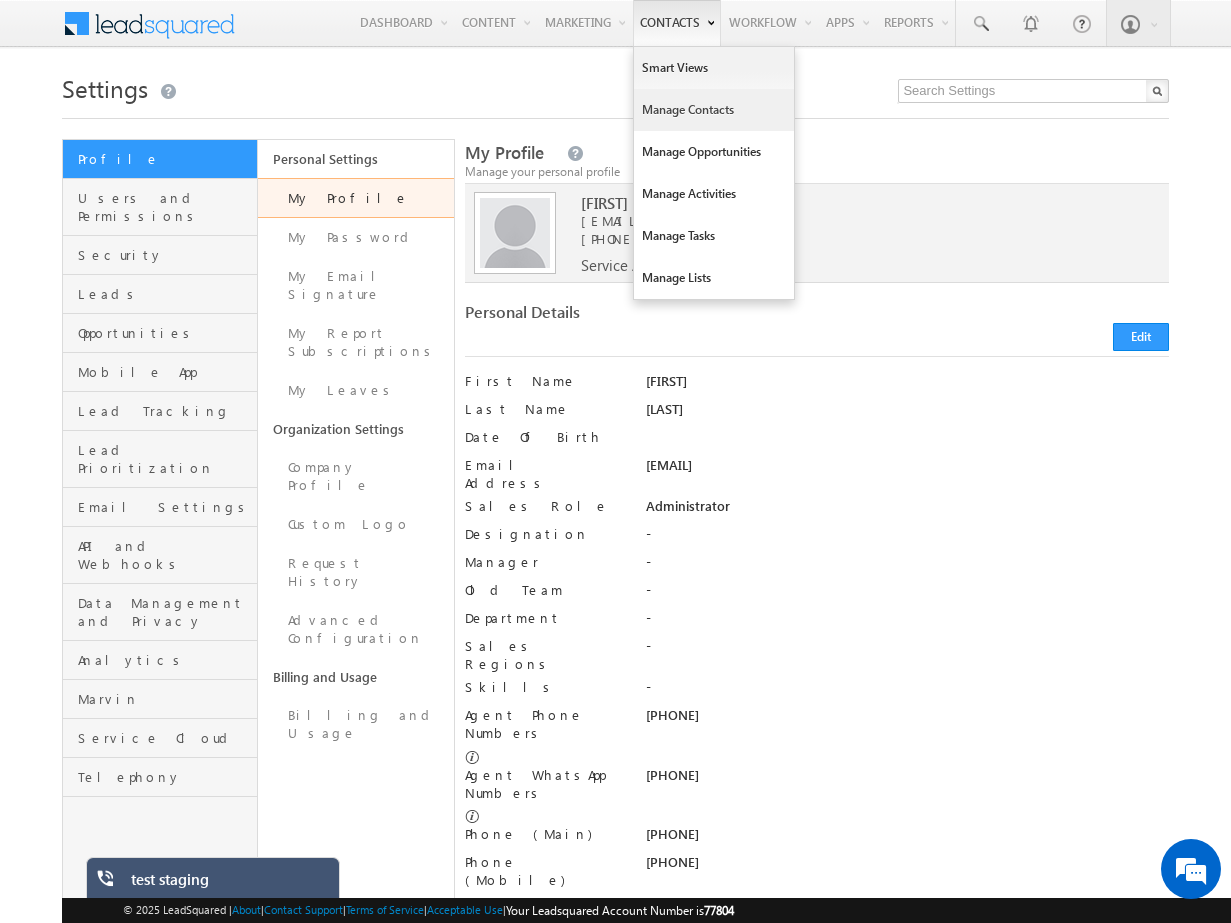 click on "Manage Contacts" at bounding box center [714, 110] 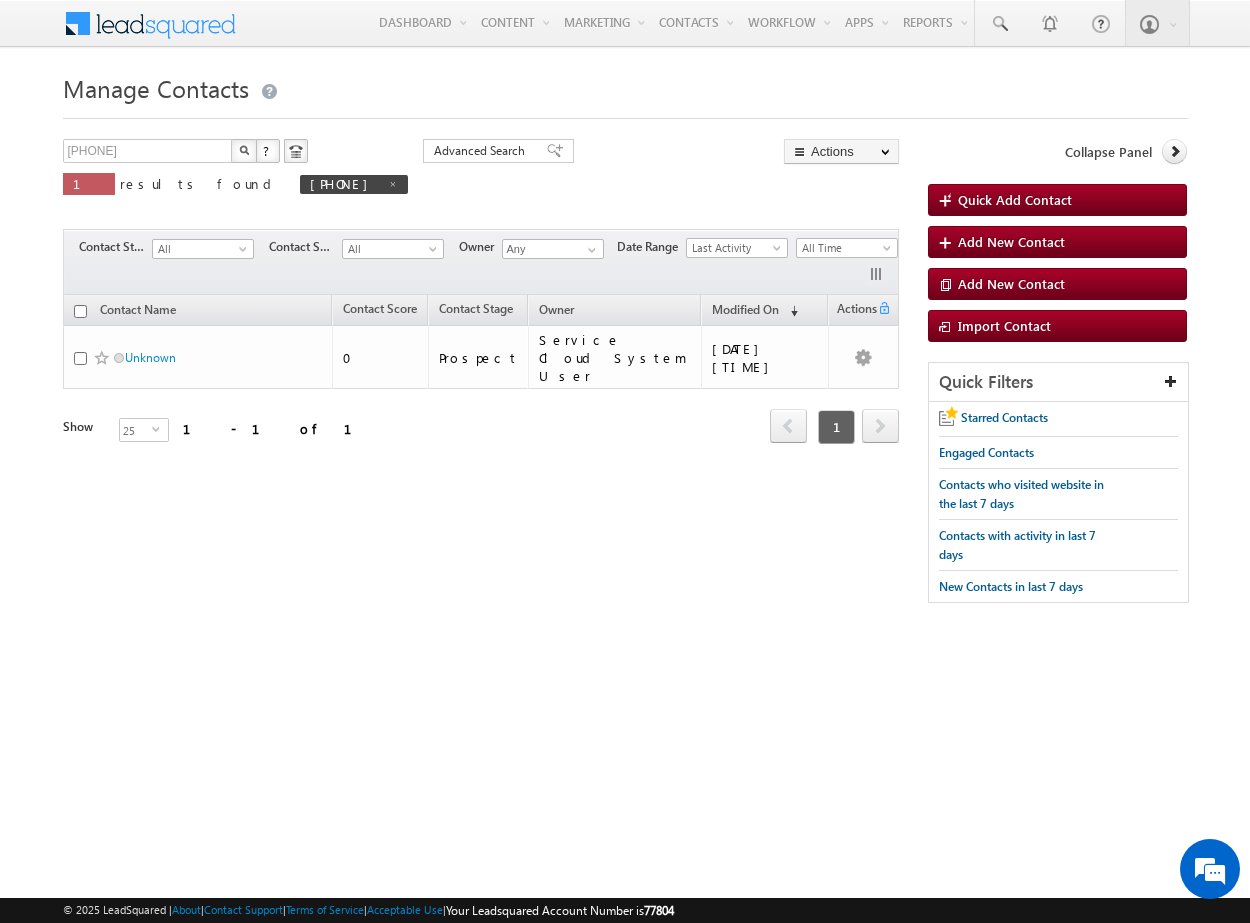 scroll, scrollTop: 0, scrollLeft: 0, axis: both 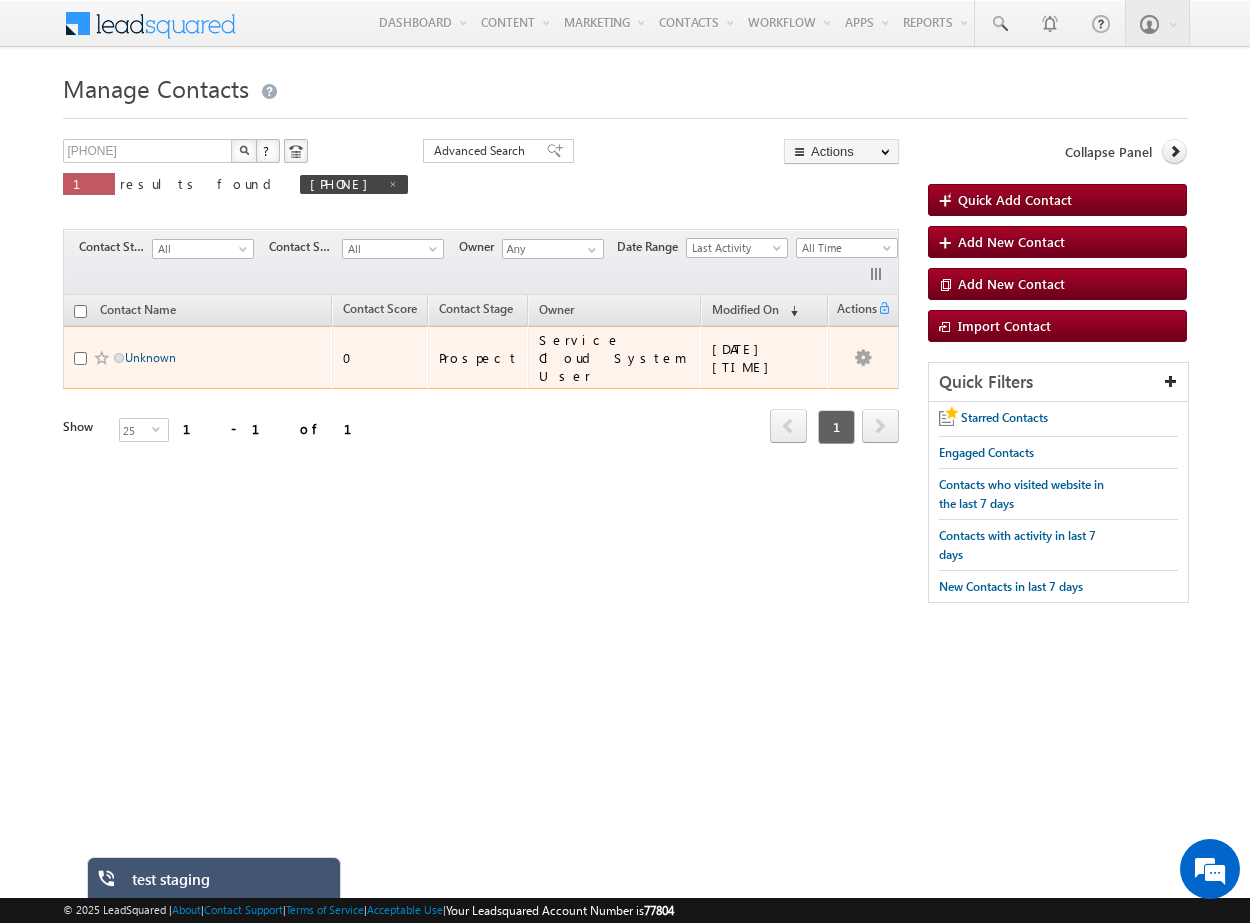 click on "Unknown" at bounding box center [150, 357] 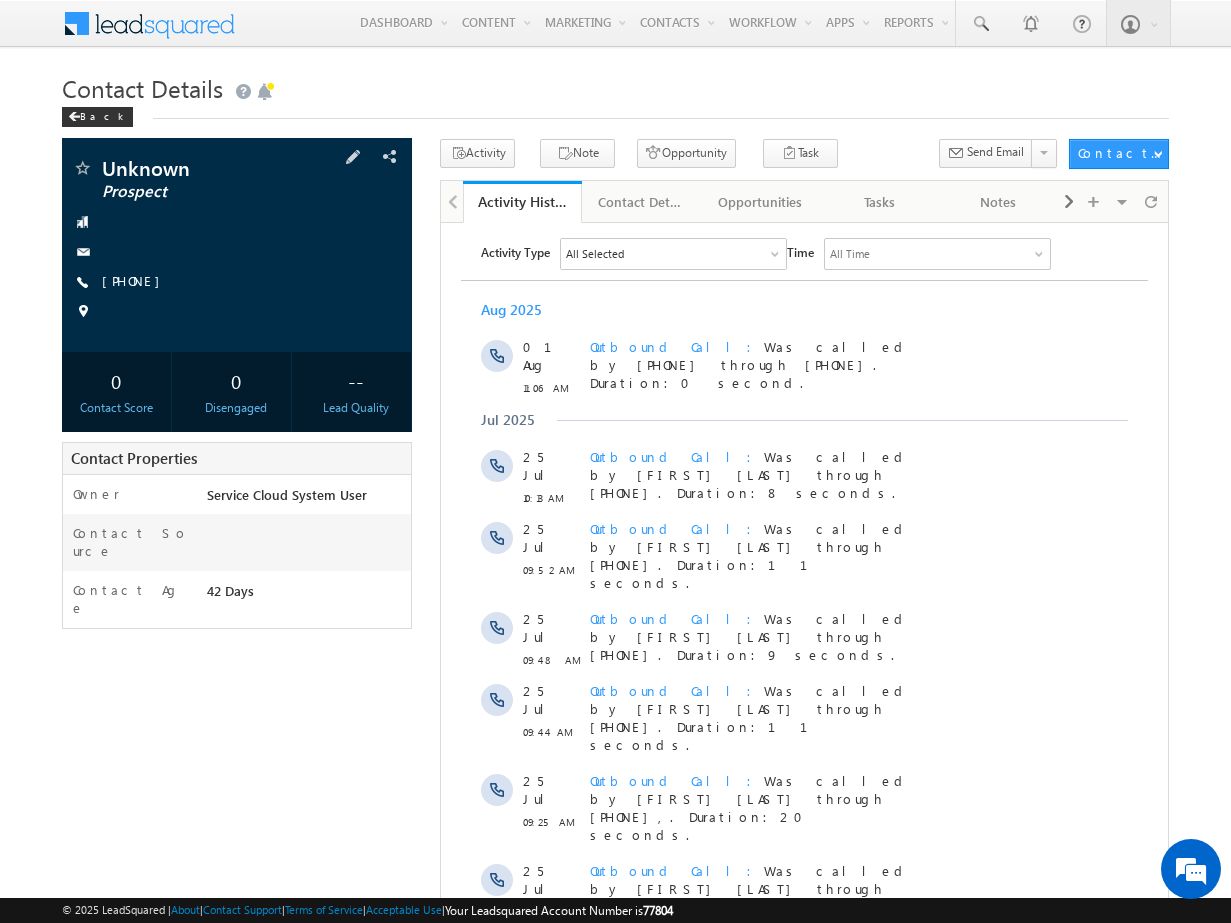 scroll, scrollTop: 0, scrollLeft: 0, axis: both 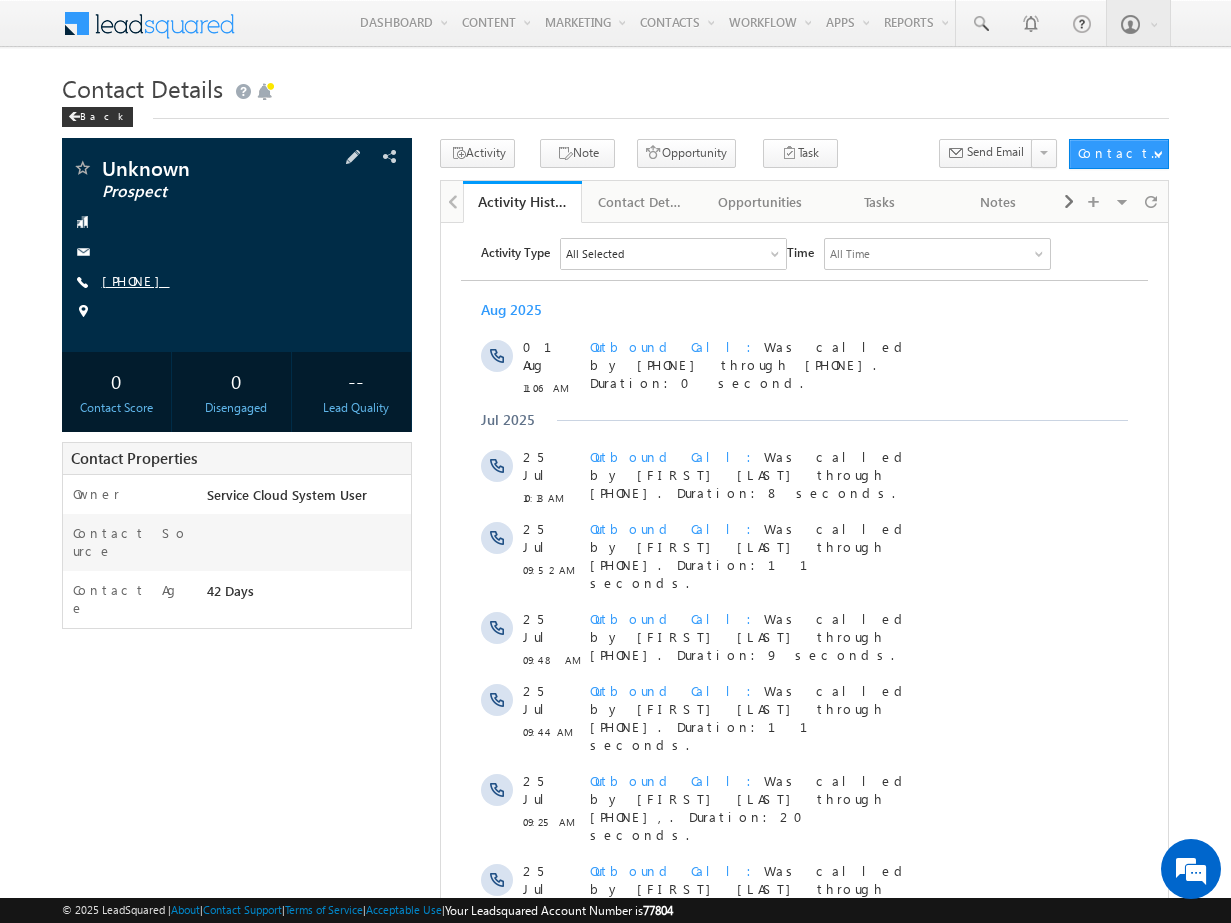 click on "+91-9717556599" at bounding box center (136, 280) 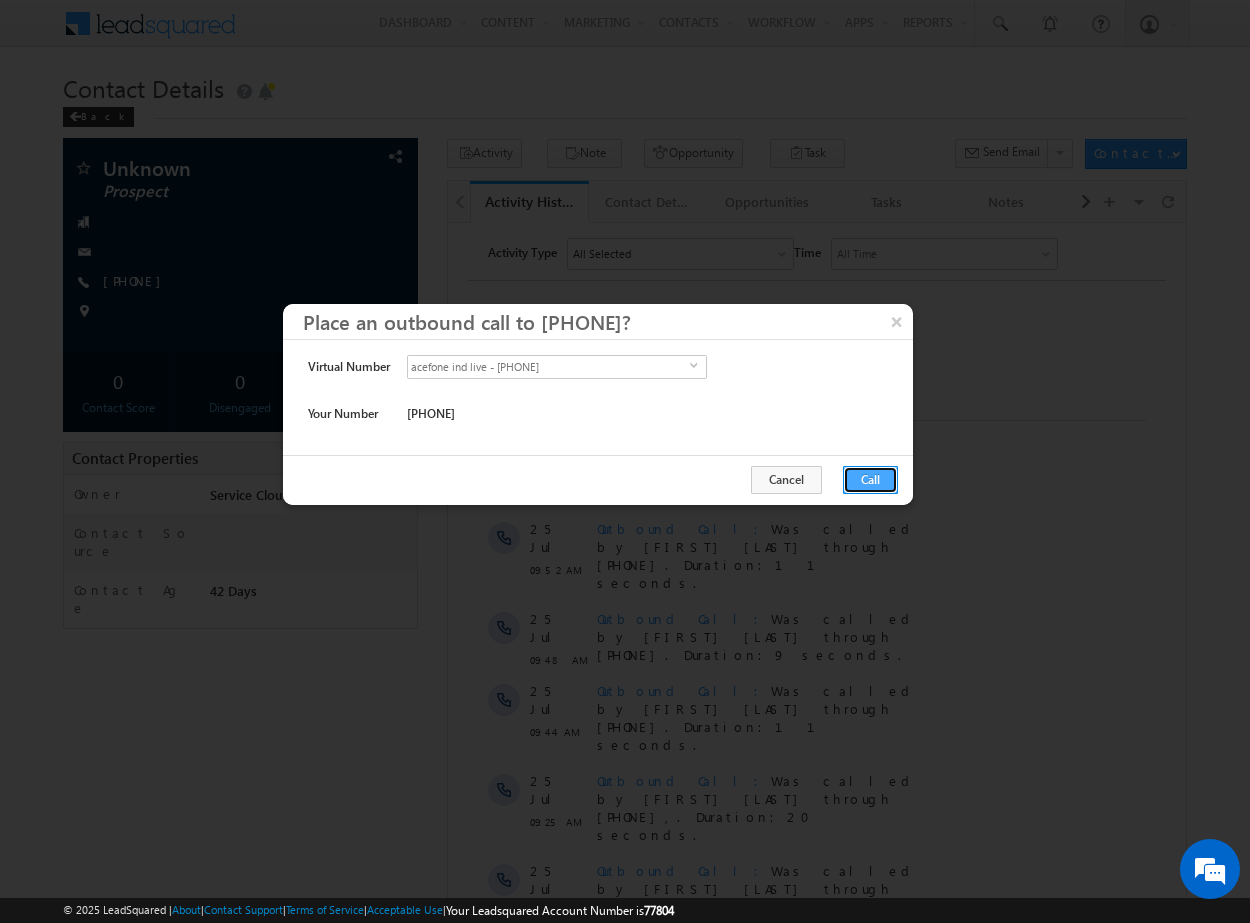 click on "Call" at bounding box center (870, 480) 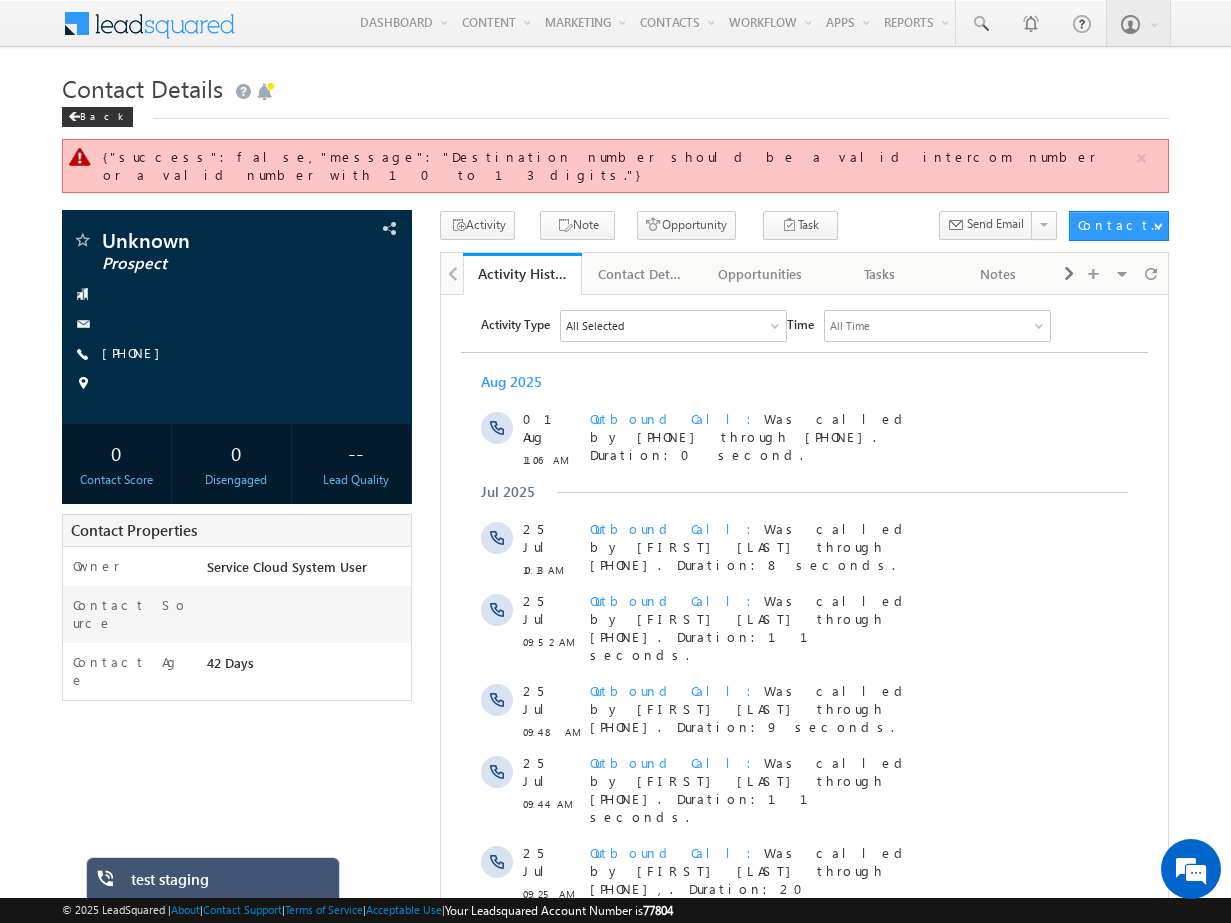 scroll, scrollTop: 0, scrollLeft: 0, axis: both 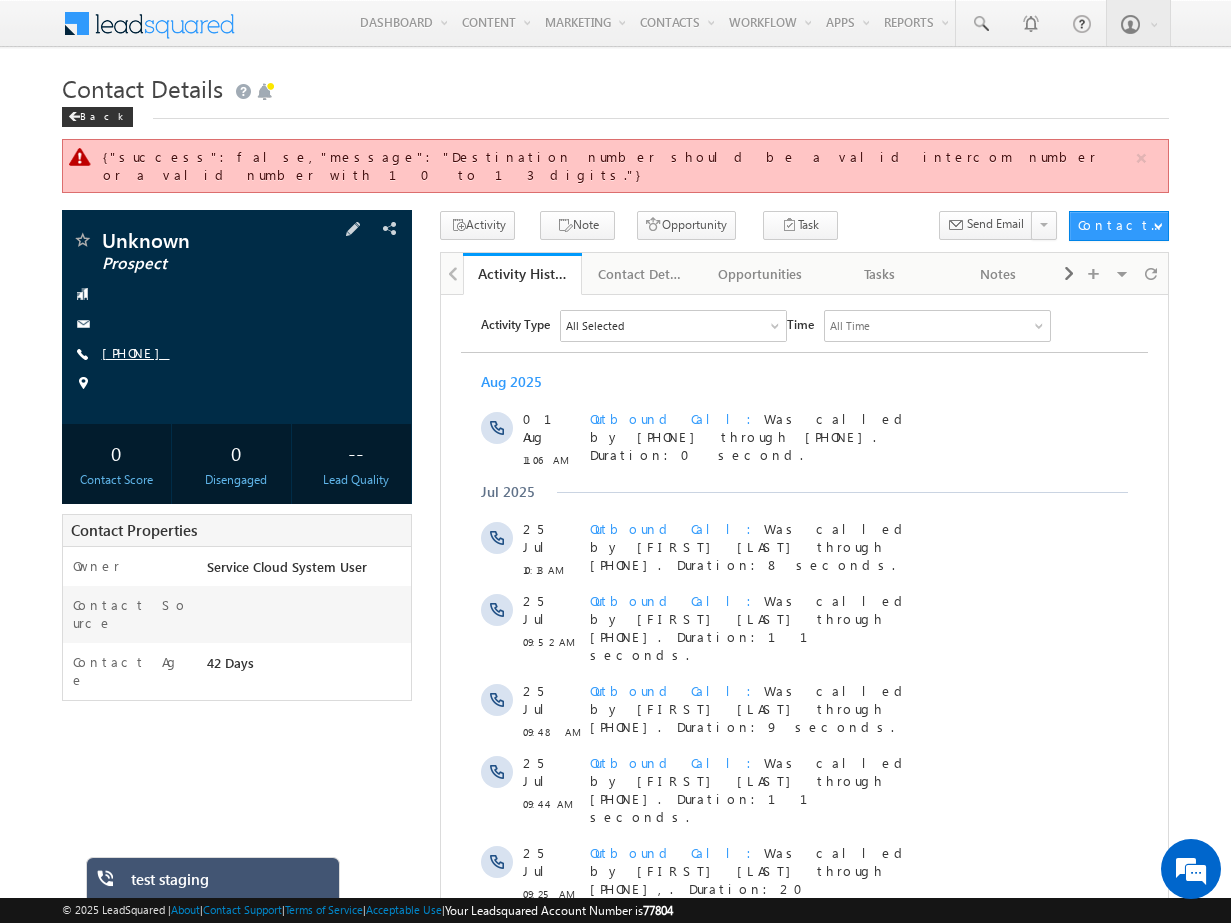 click on "+91-9717556599" at bounding box center (136, 352) 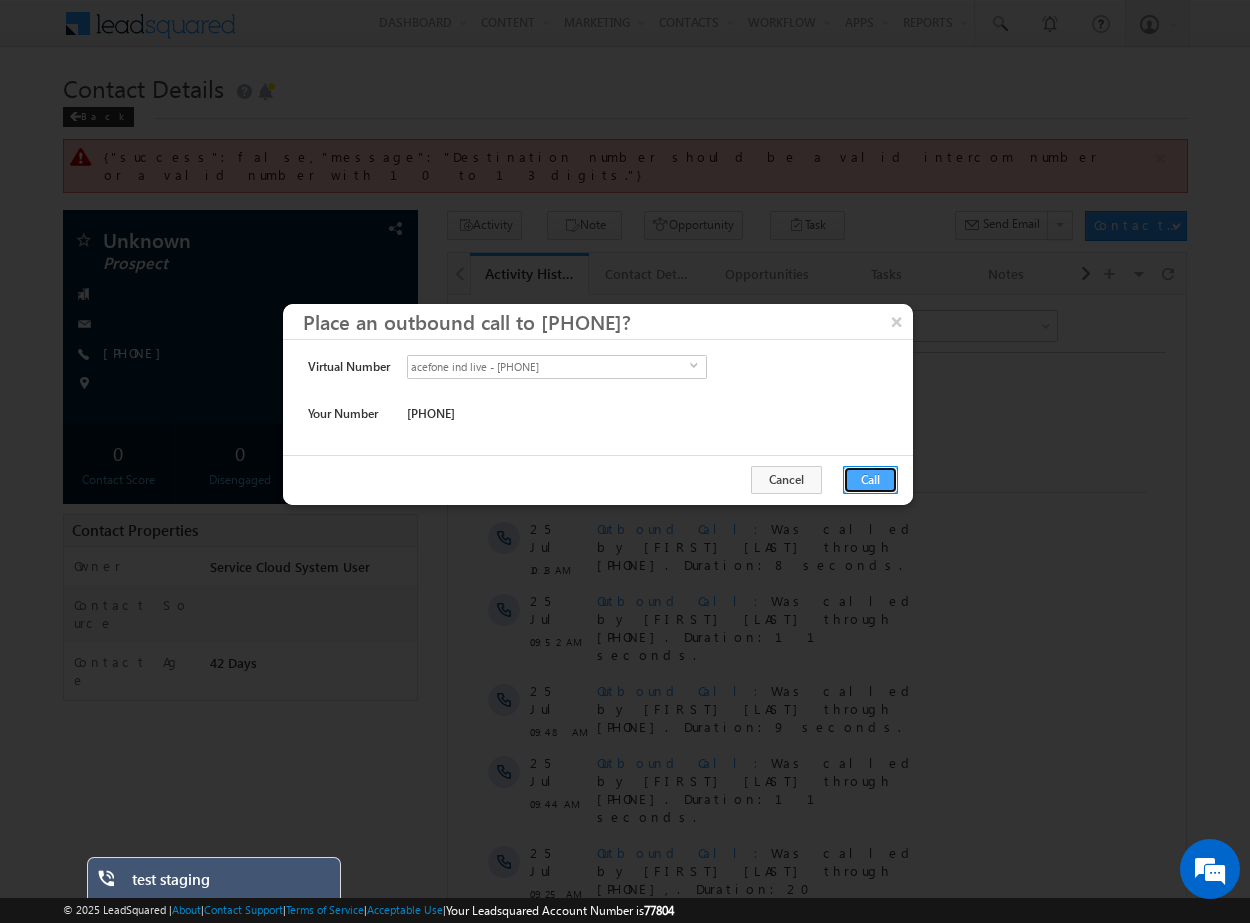 click on "Call" at bounding box center (870, 480) 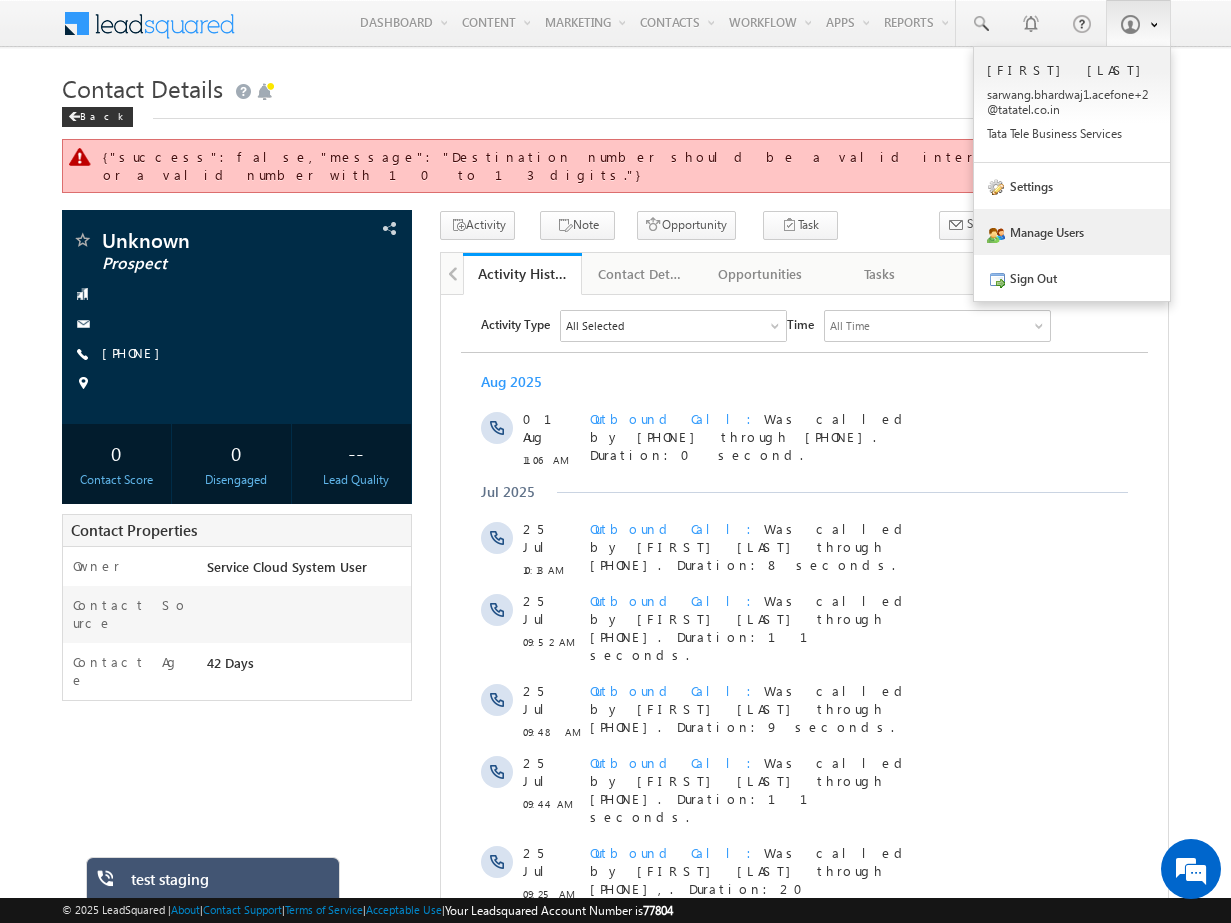 click on "Manage Users" at bounding box center [1072, 232] 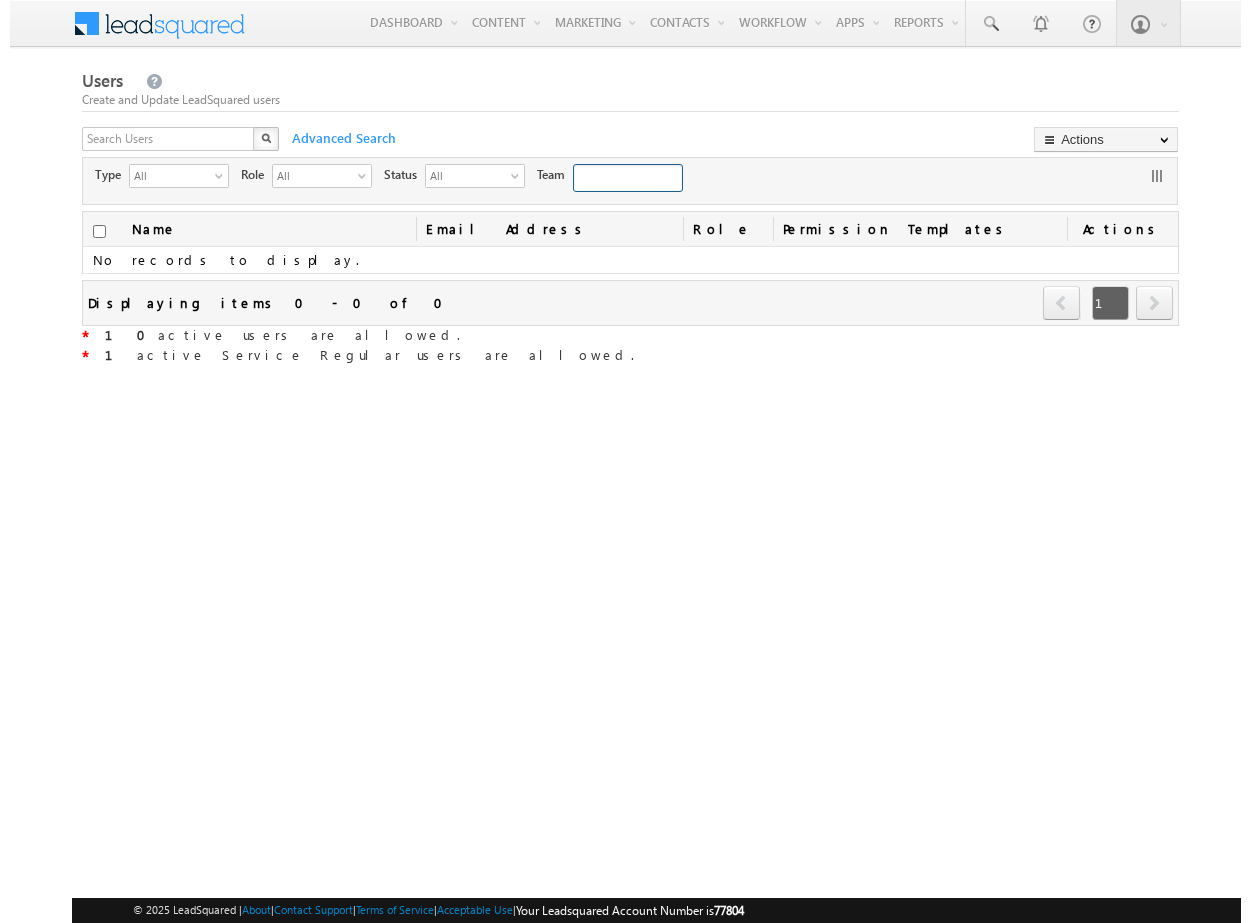 scroll, scrollTop: 0, scrollLeft: 0, axis: both 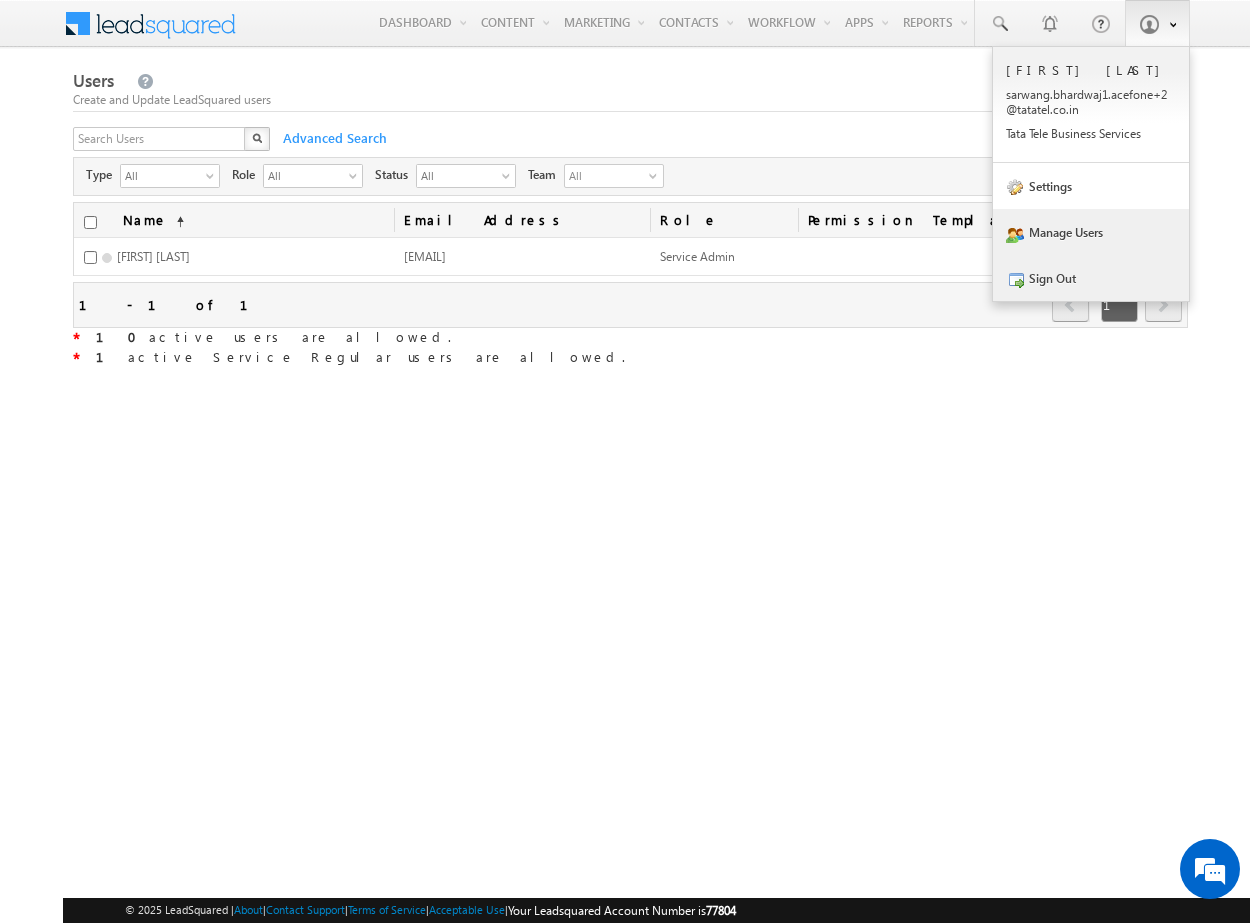 click on "Sign Out" at bounding box center (1091, 278) 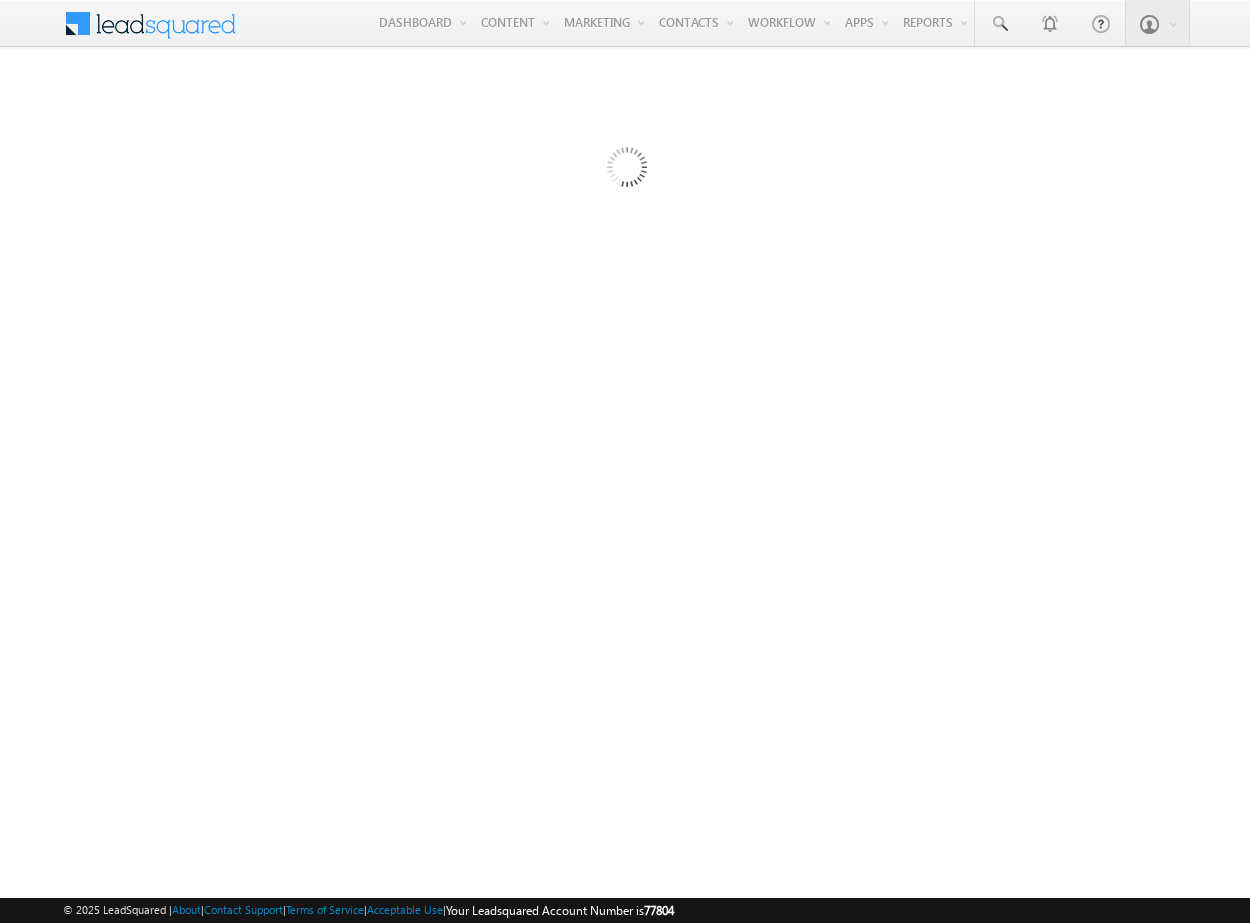 scroll, scrollTop: 0, scrollLeft: 0, axis: both 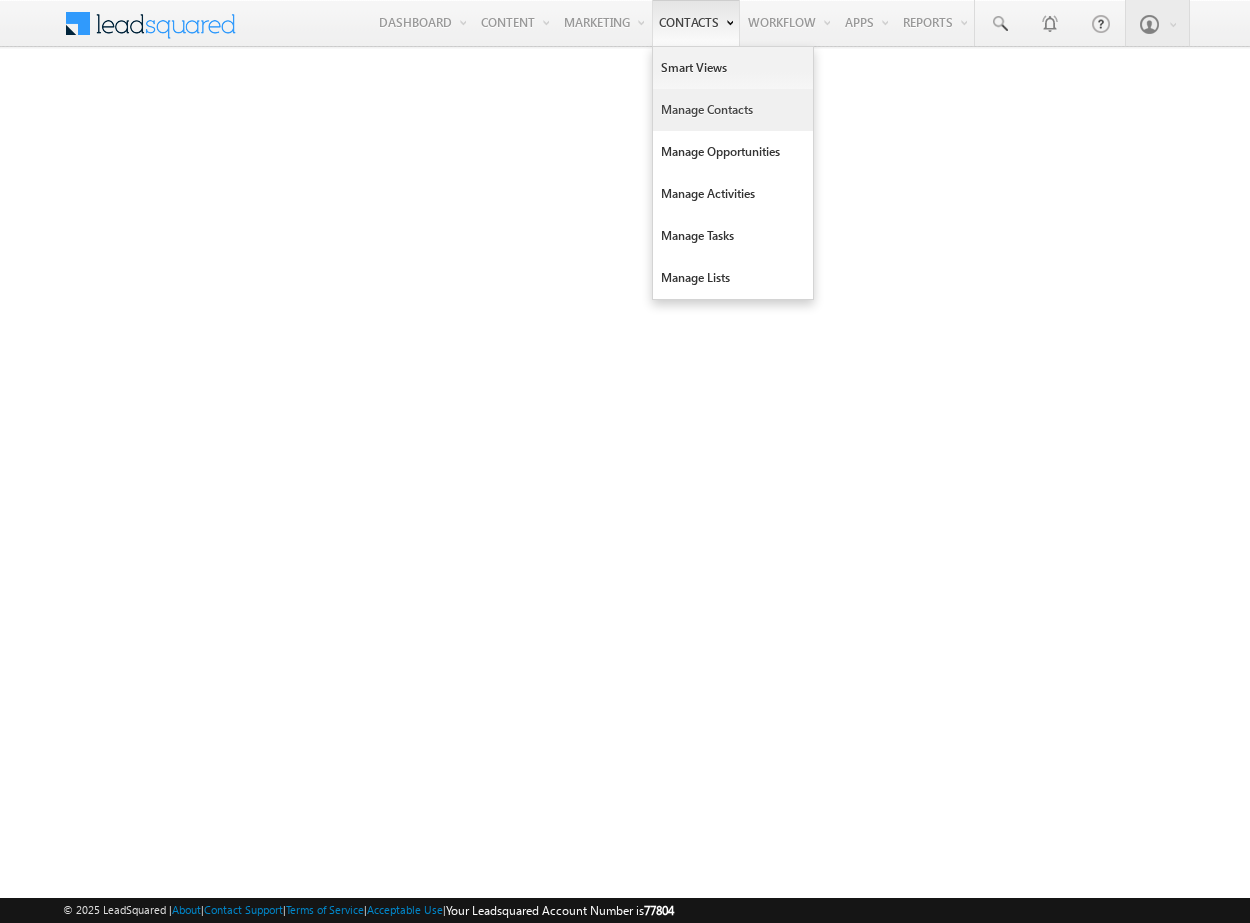 click on "Manage Contacts" at bounding box center [733, 110] 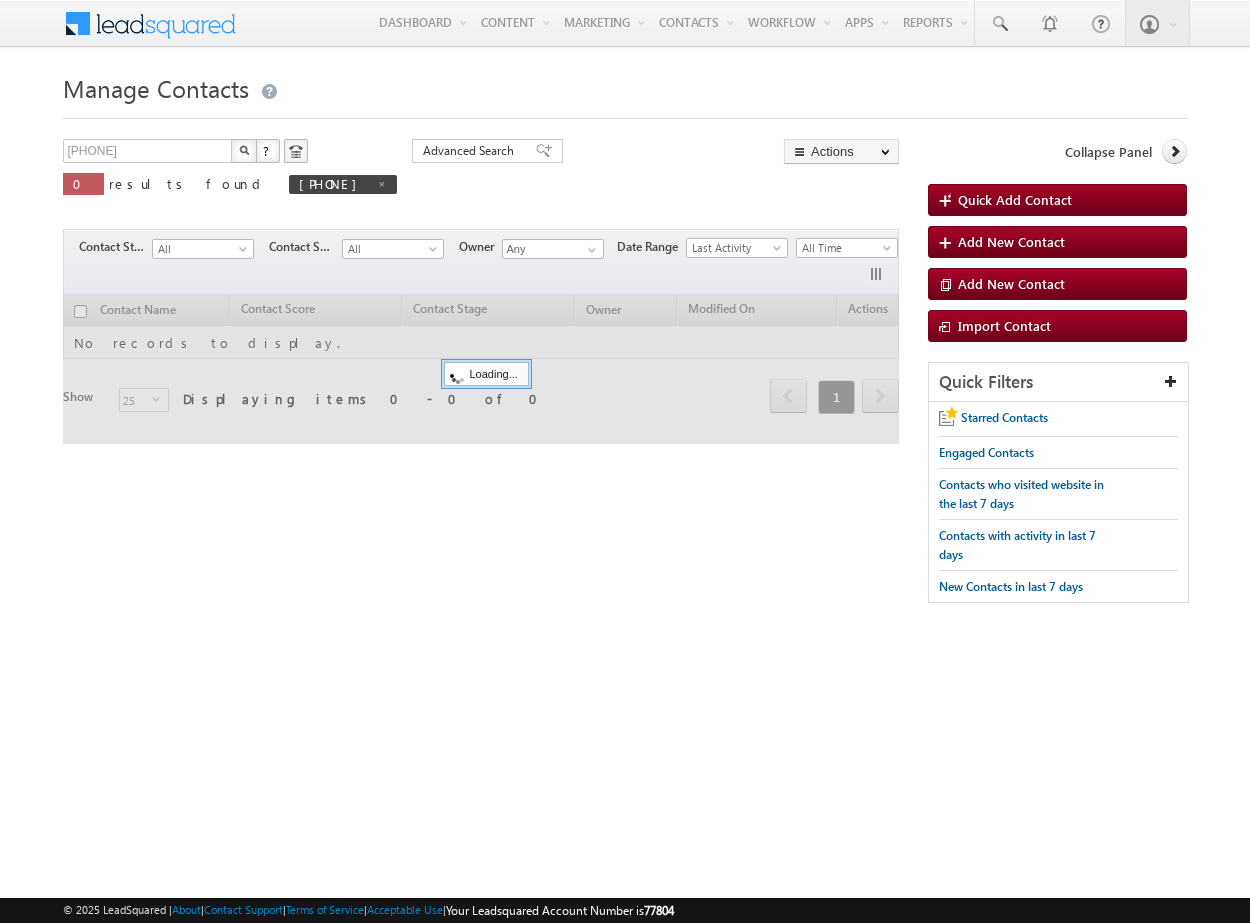 scroll, scrollTop: 0, scrollLeft: 0, axis: both 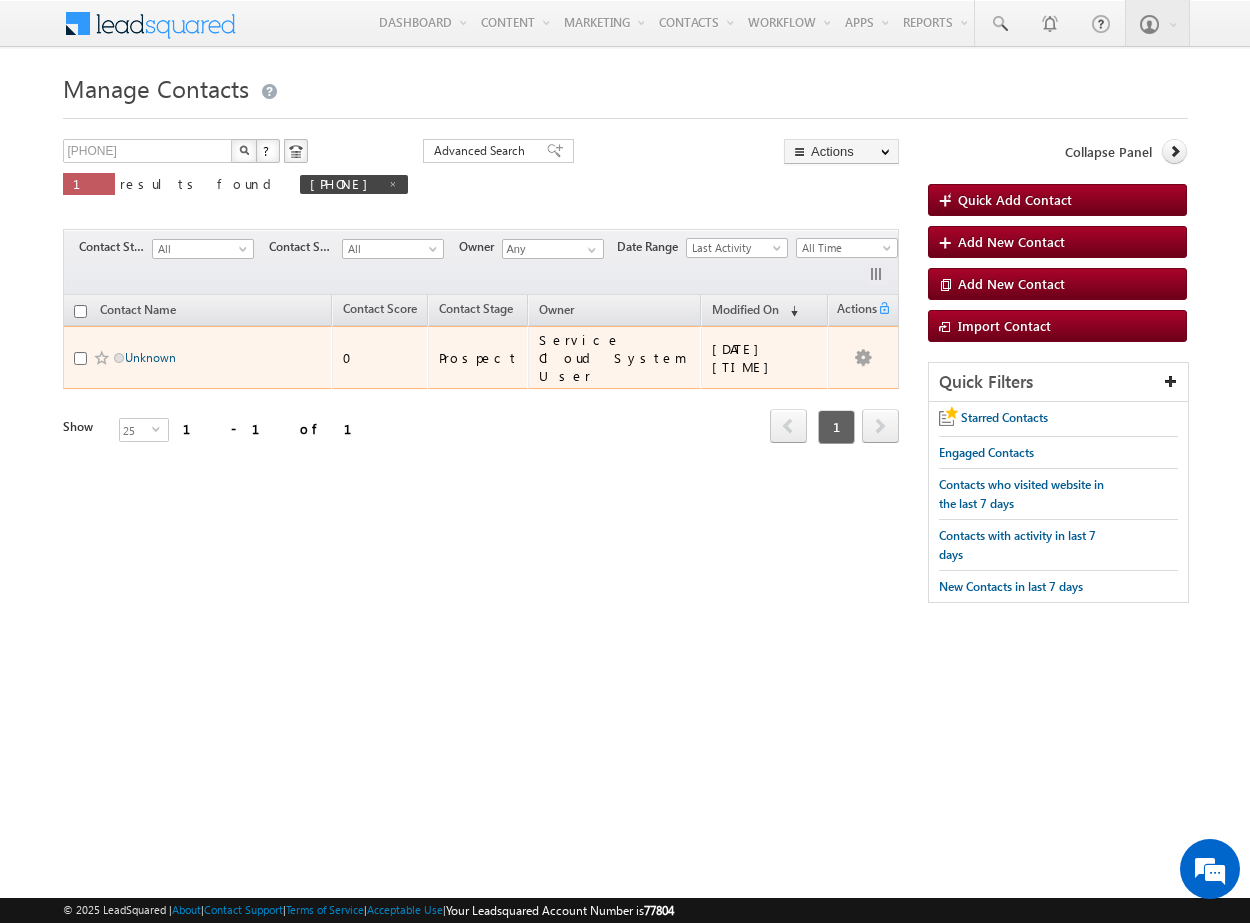 click on "Unknown" at bounding box center (150, 357) 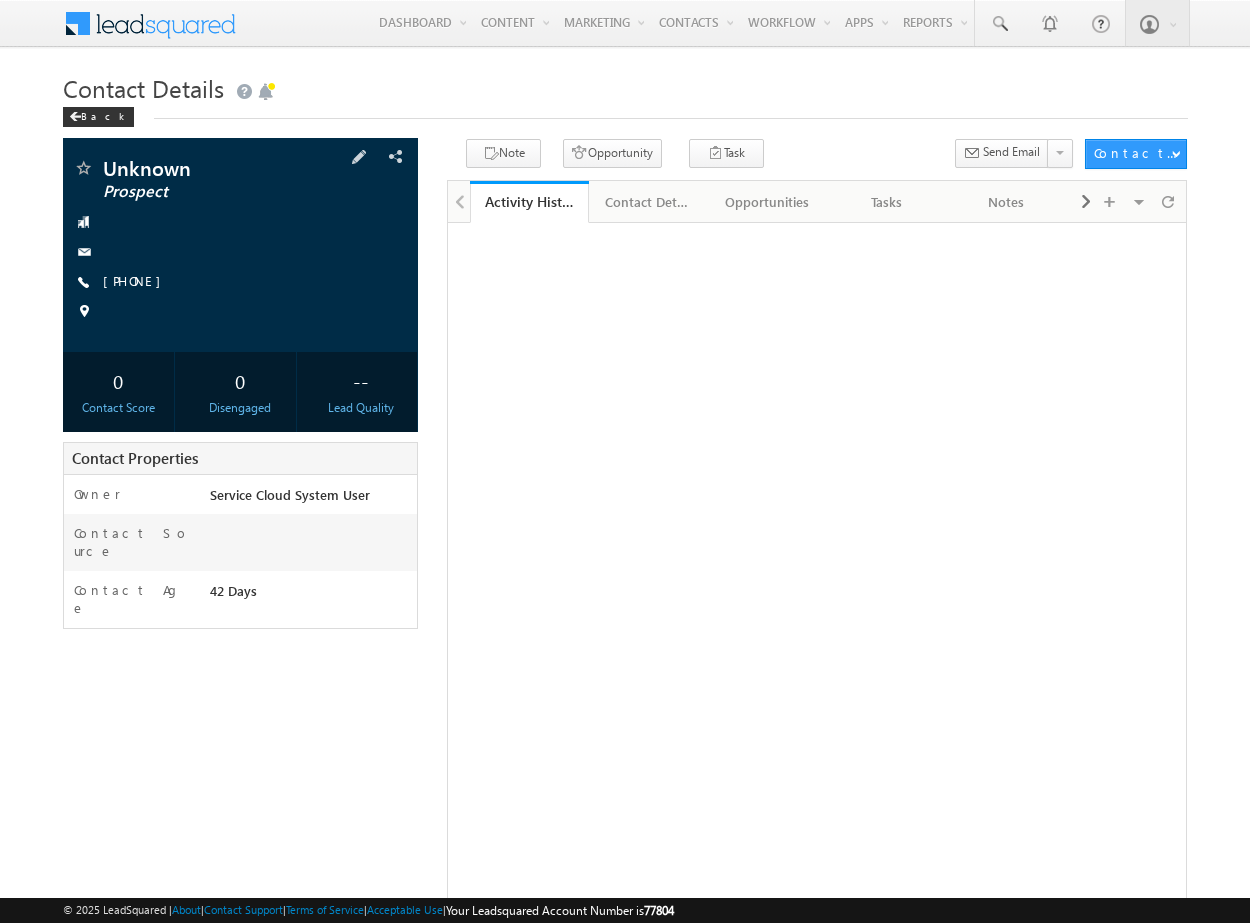 scroll, scrollTop: 0, scrollLeft: 0, axis: both 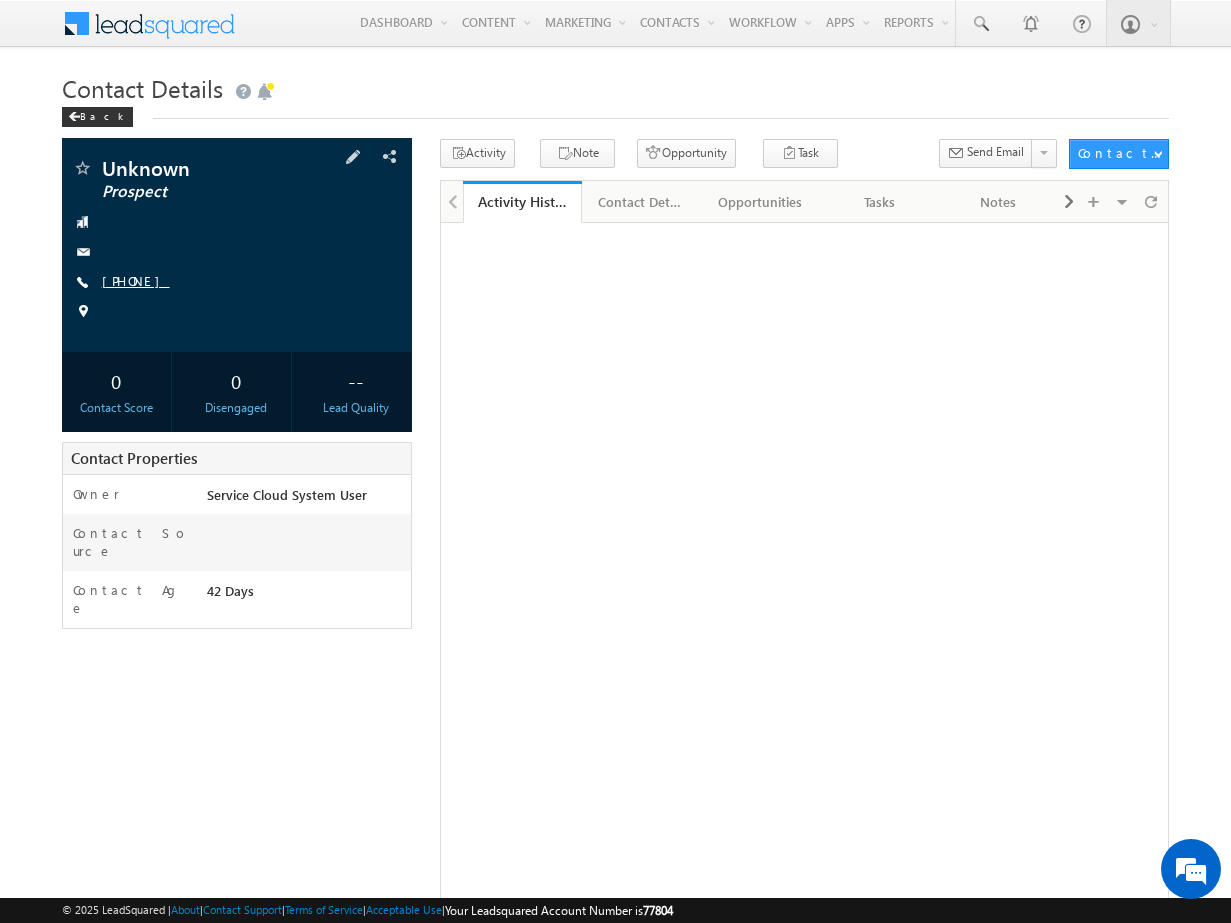 click on "[PHONE]" at bounding box center [136, 280] 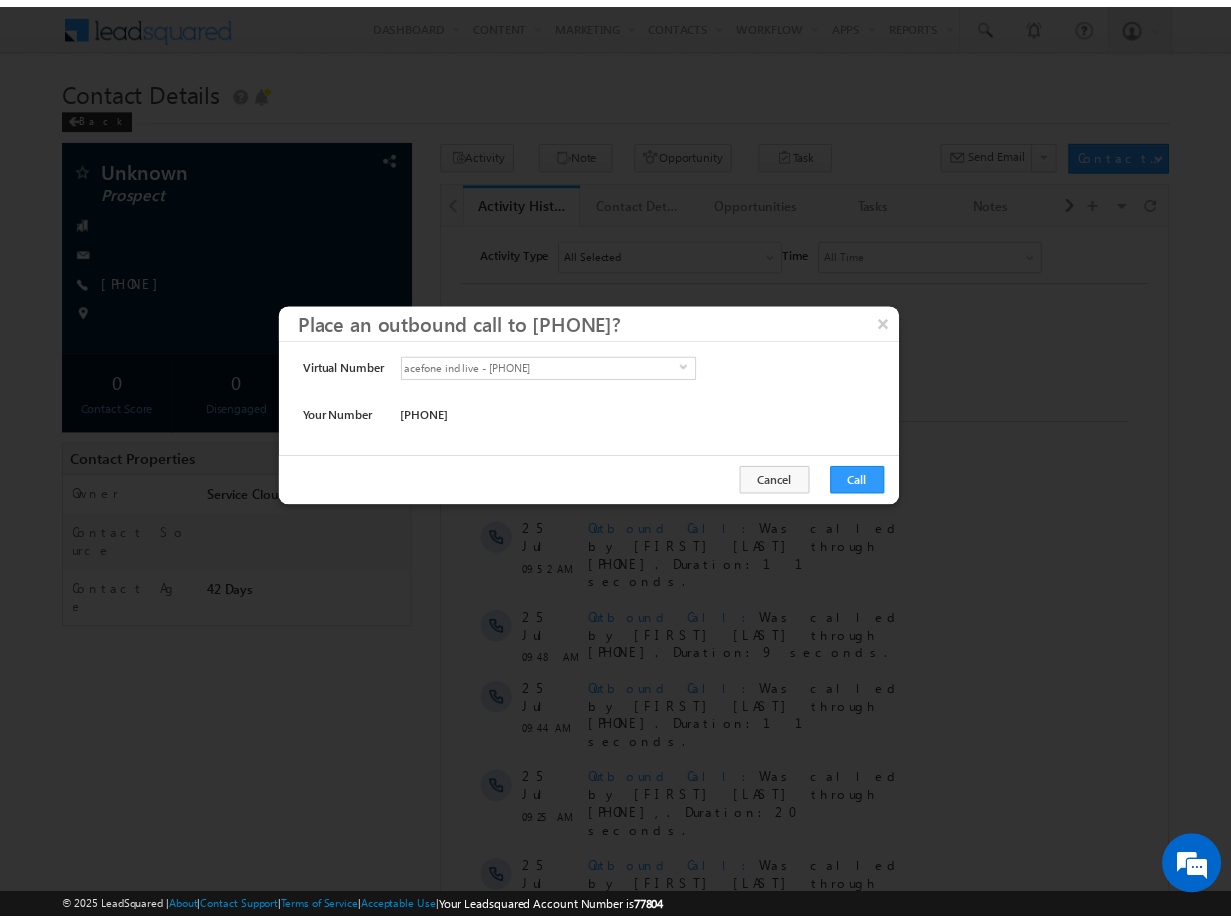 scroll, scrollTop: 0, scrollLeft: 0, axis: both 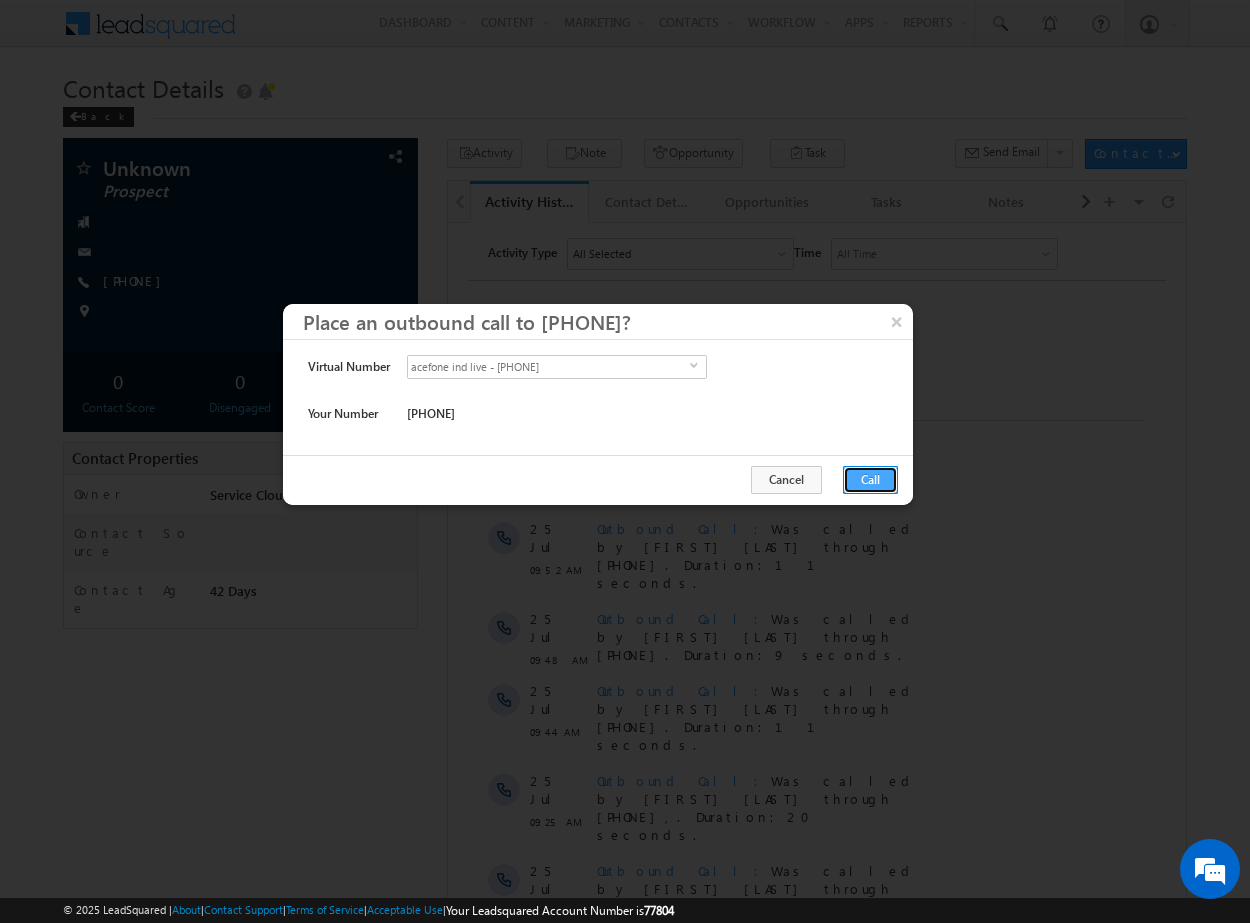 click on "Call" at bounding box center [870, 480] 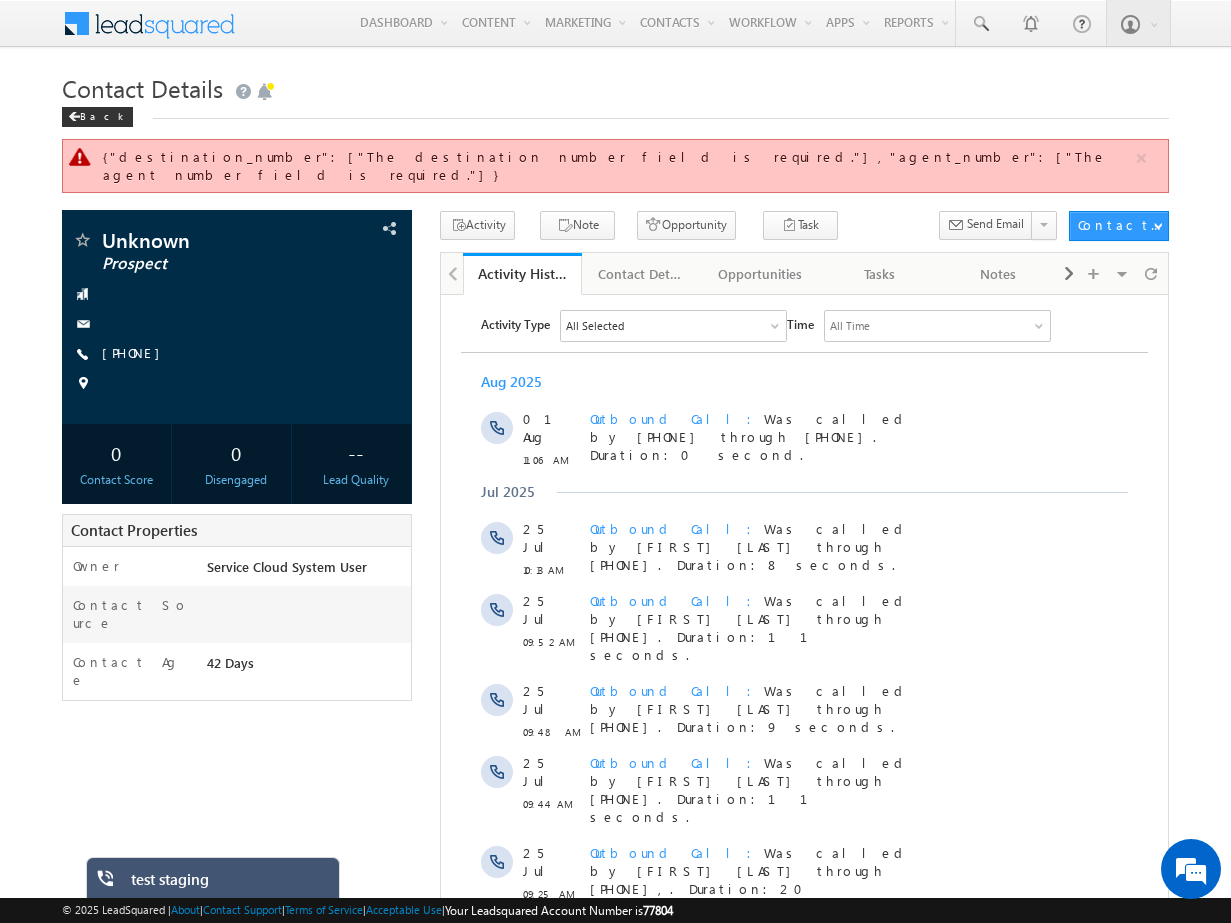 scroll, scrollTop: 0, scrollLeft: 0, axis: both 